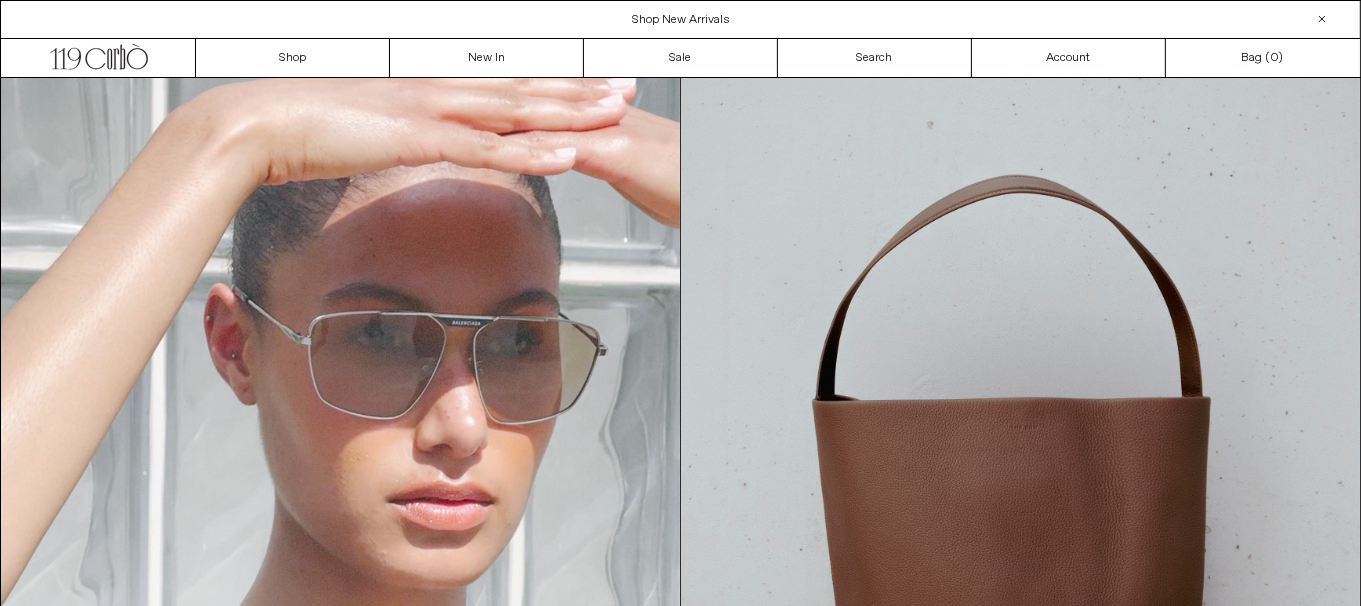 scroll, scrollTop: 0, scrollLeft: 0, axis: both 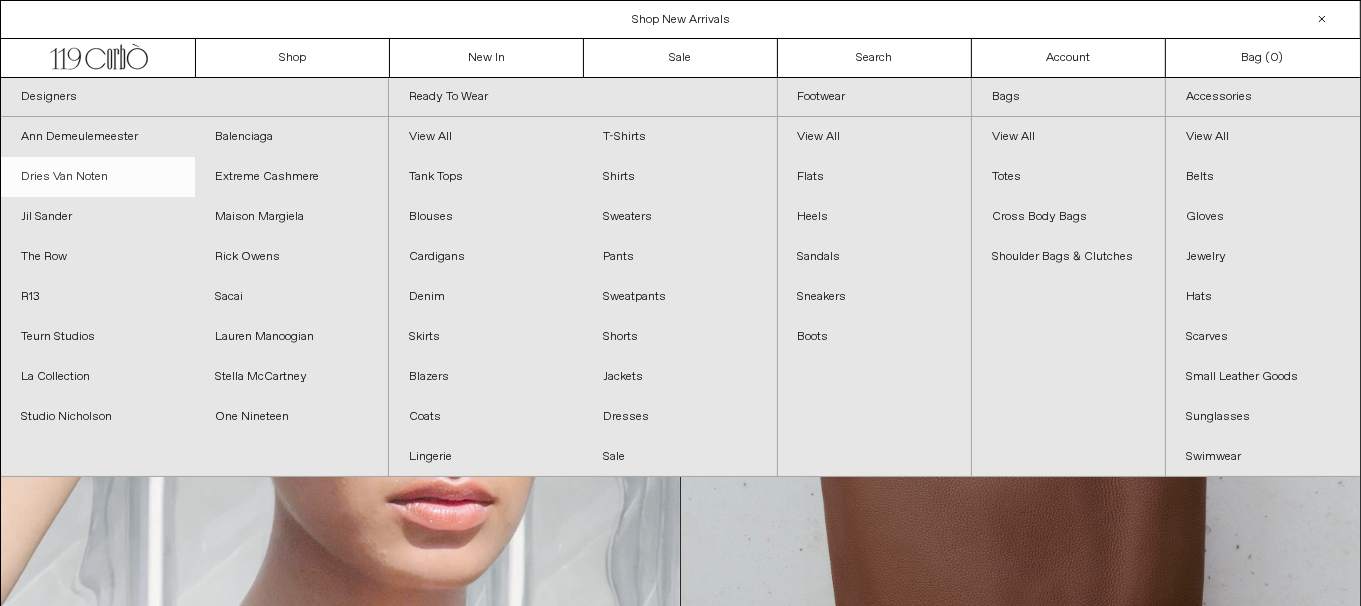 click on "Dries Van Noten" at bounding box center [98, 177] 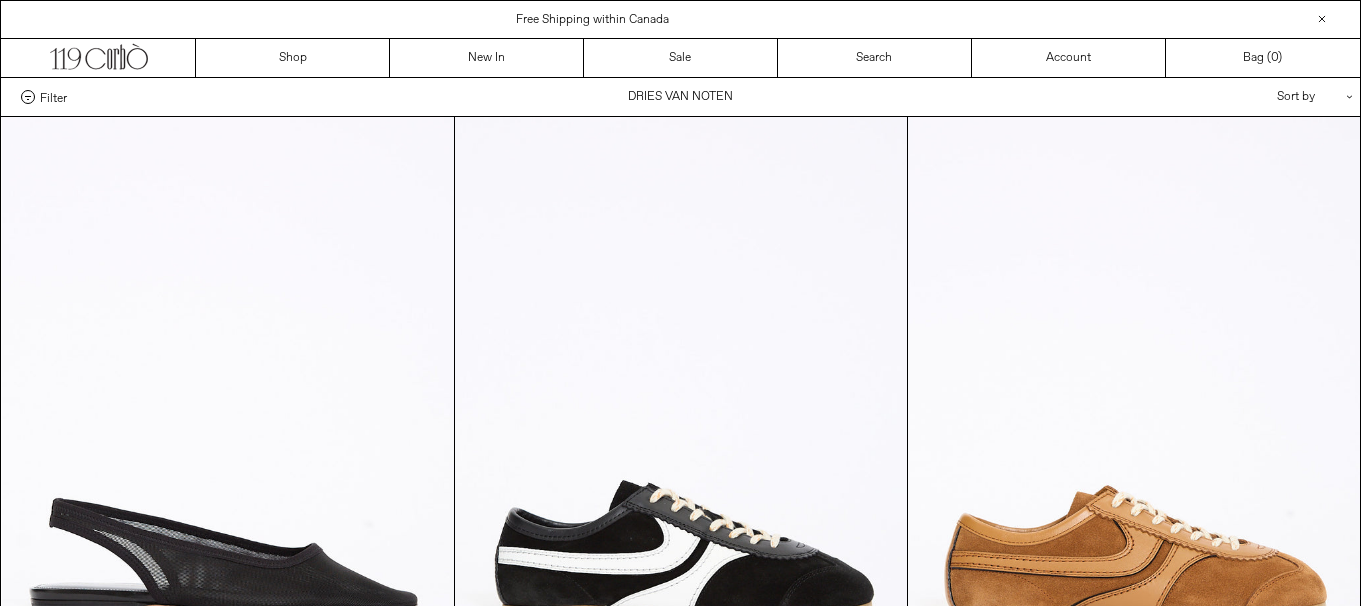 scroll, scrollTop: 0, scrollLeft: 0, axis: both 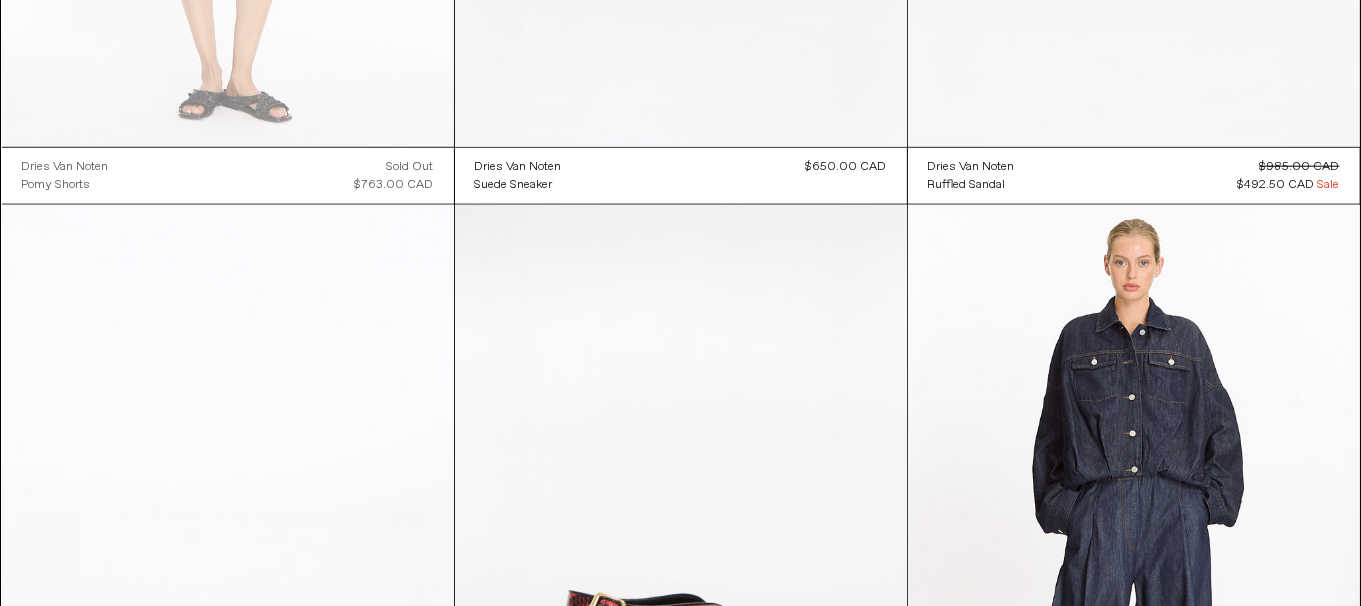 click at bounding box center [1134, -192] 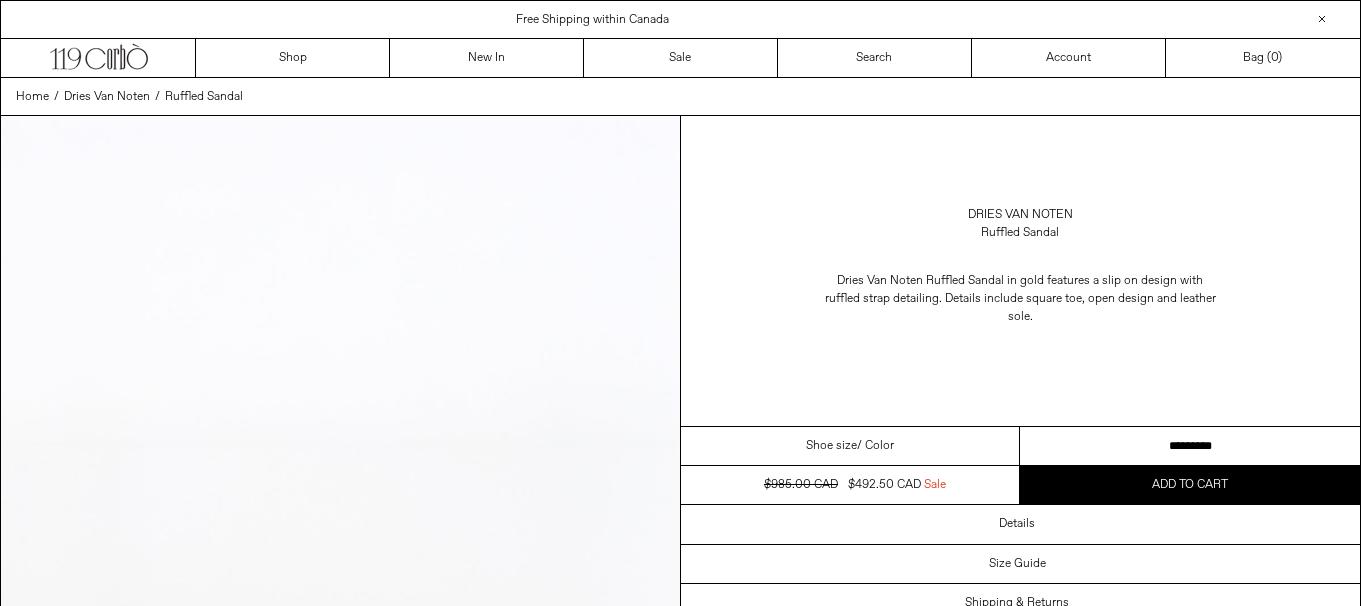 scroll, scrollTop: 0, scrollLeft: 0, axis: both 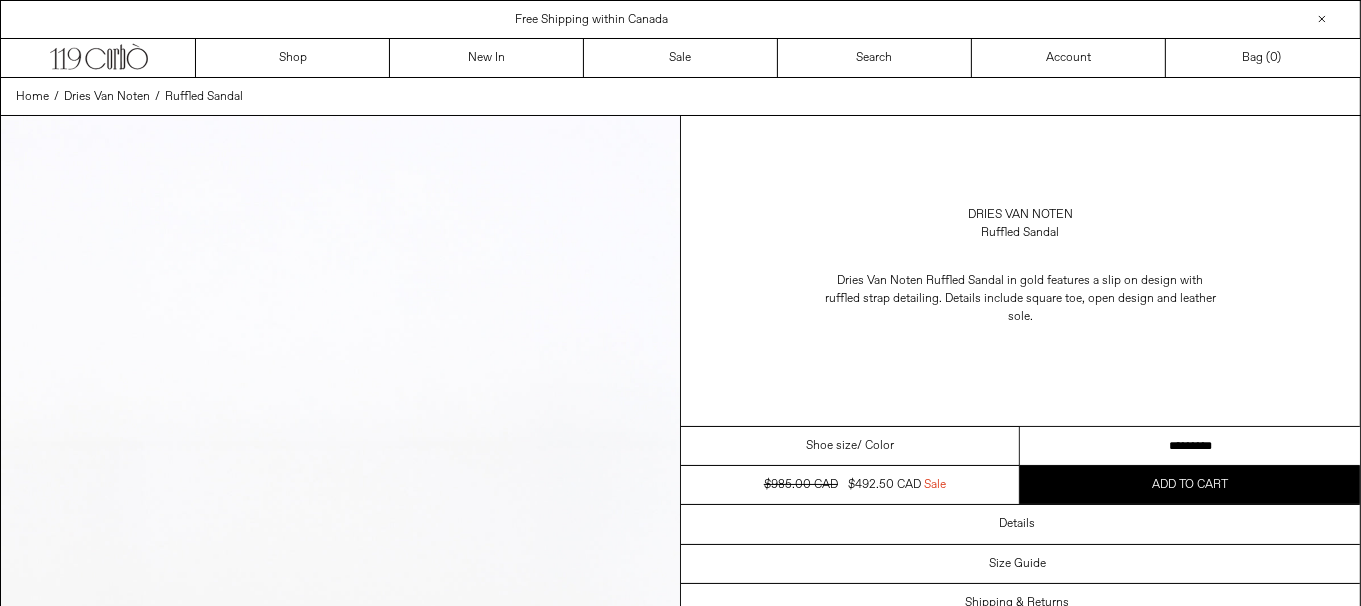 click on "**********" at bounding box center [1190, 446] 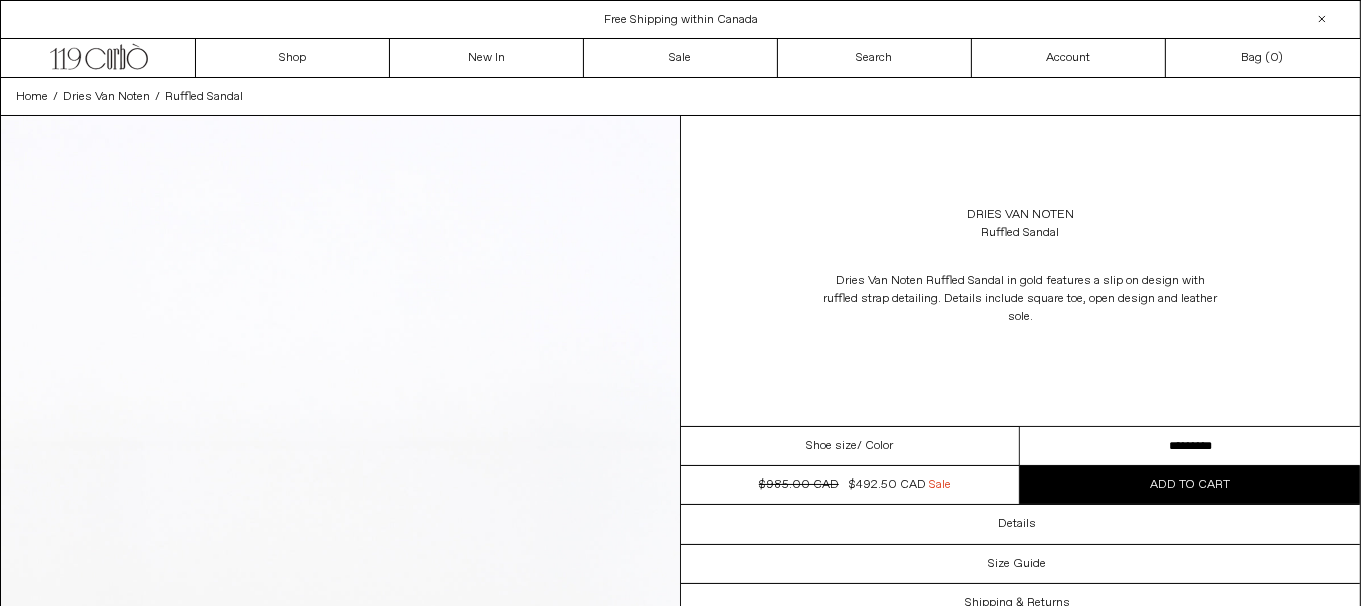 scroll, scrollTop: 0, scrollLeft: 0, axis: both 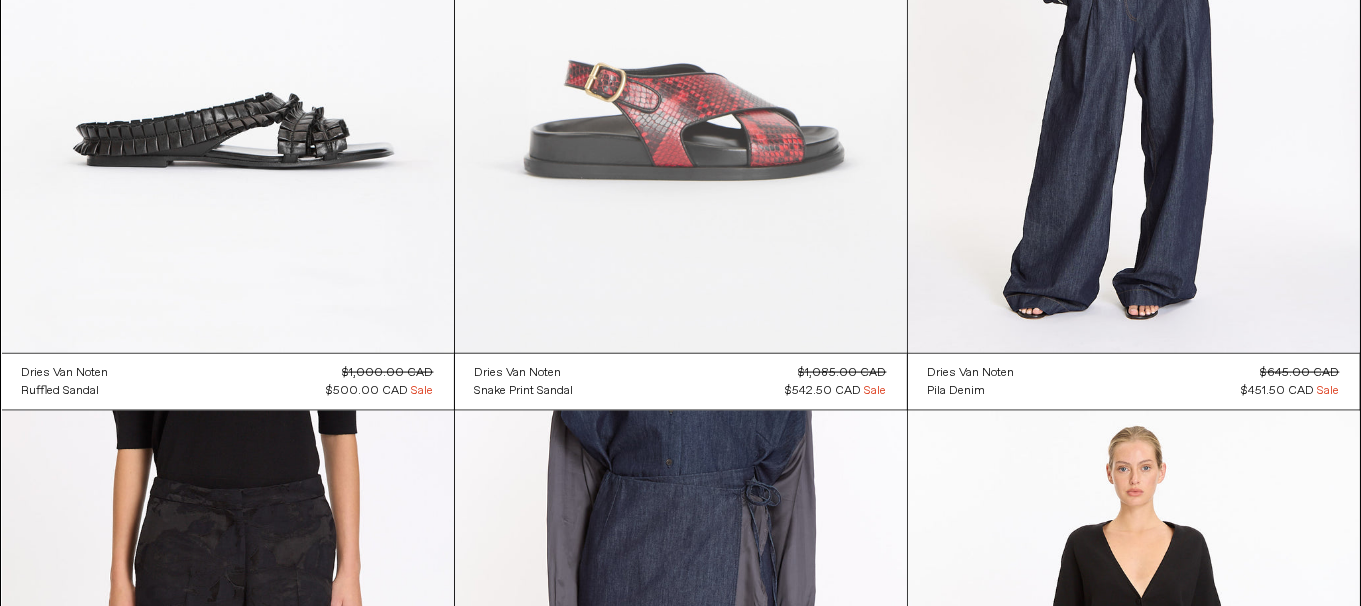 click at bounding box center (681, 14) 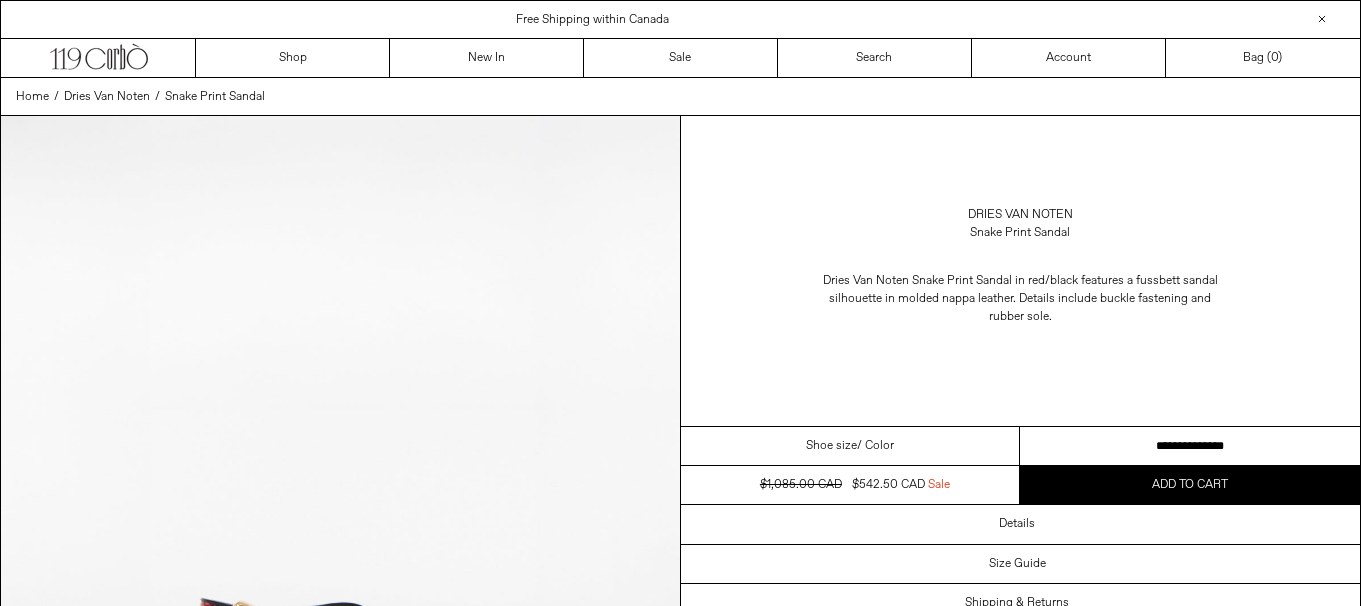 scroll, scrollTop: 0, scrollLeft: 0, axis: both 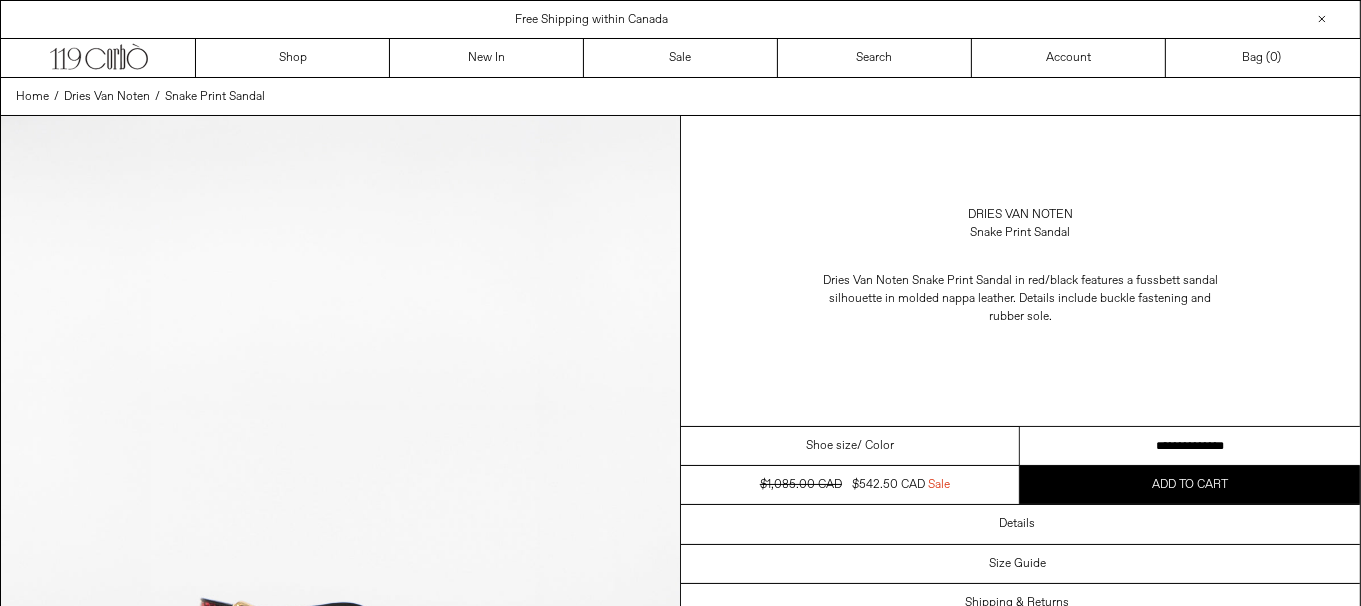 click on "**********" at bounding box center [1190, 446] 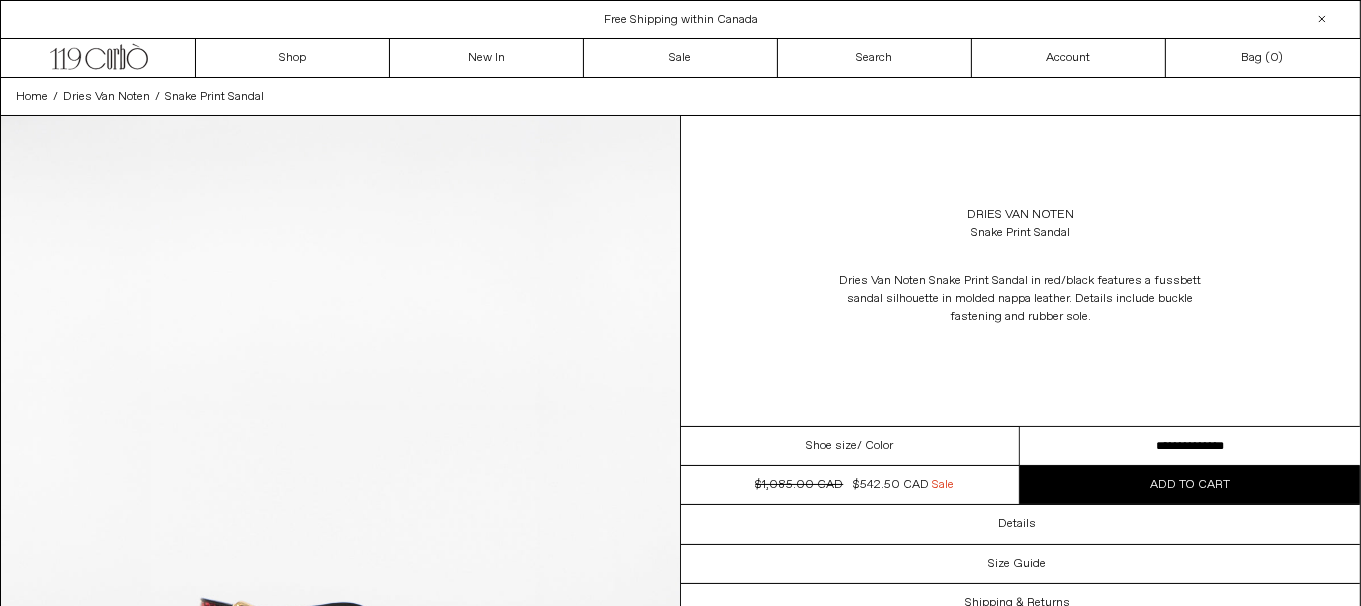 scroll, scrollTop: 0, scrollLeft: 0, axis: both 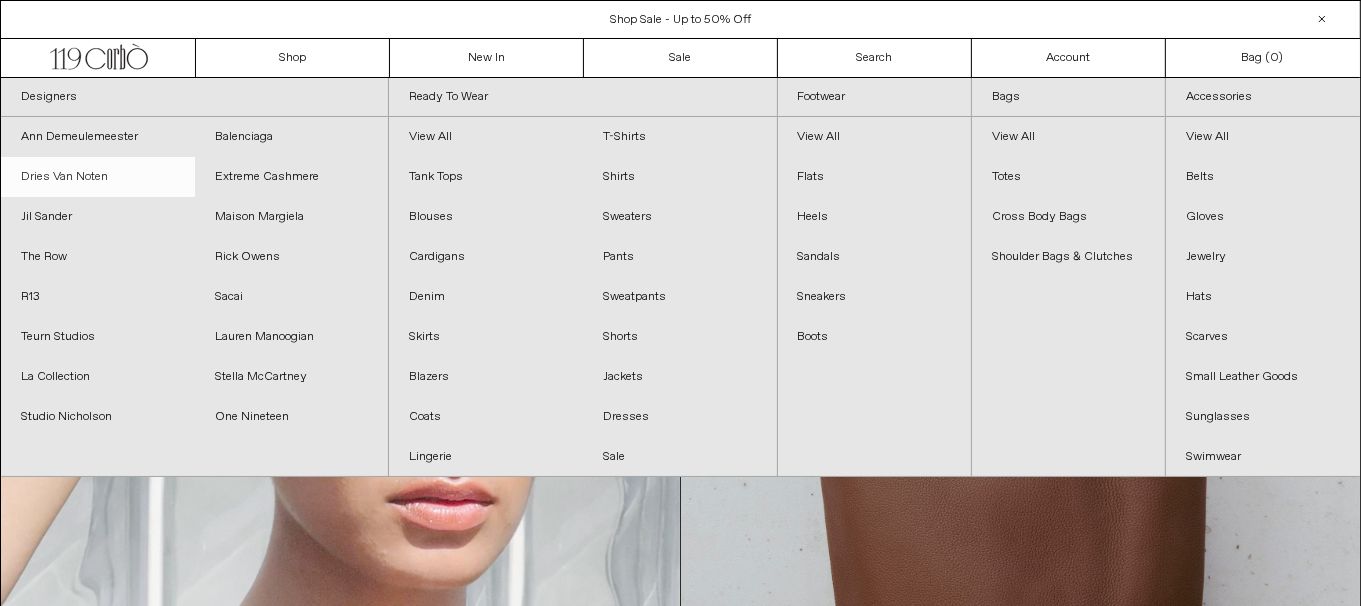 click on "Dries Van Noten" at bounding box center [98, 177] 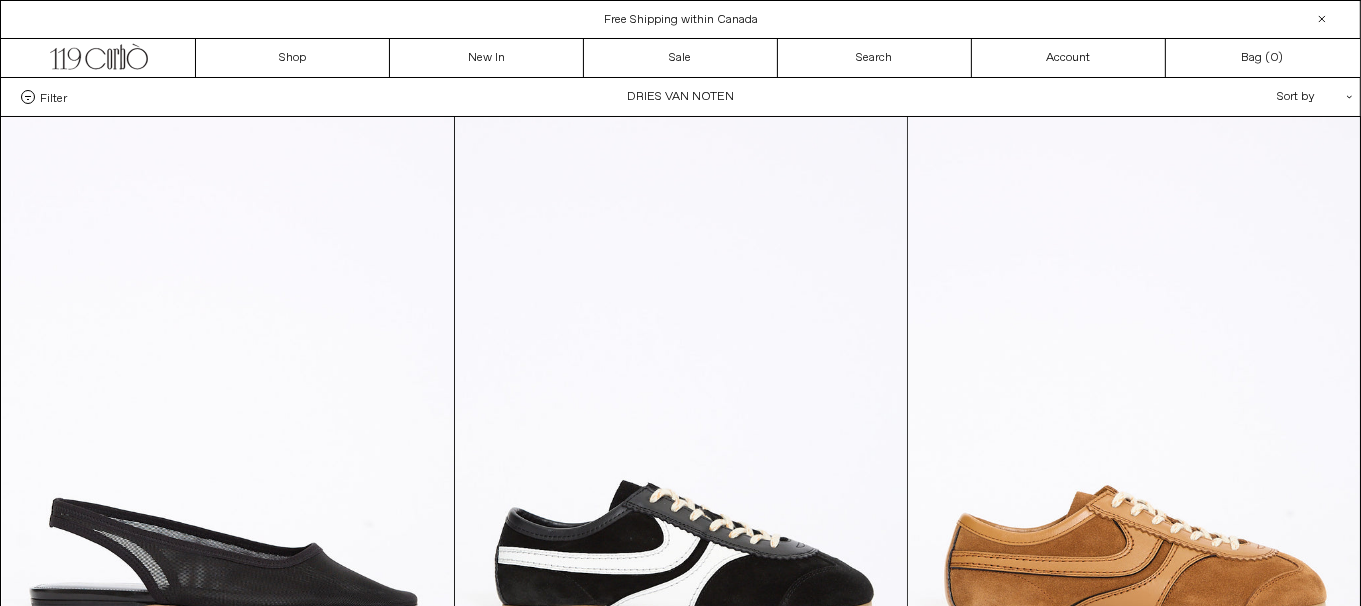 scroll, scrollTop: 0, scrollLeft: 0, axis: both 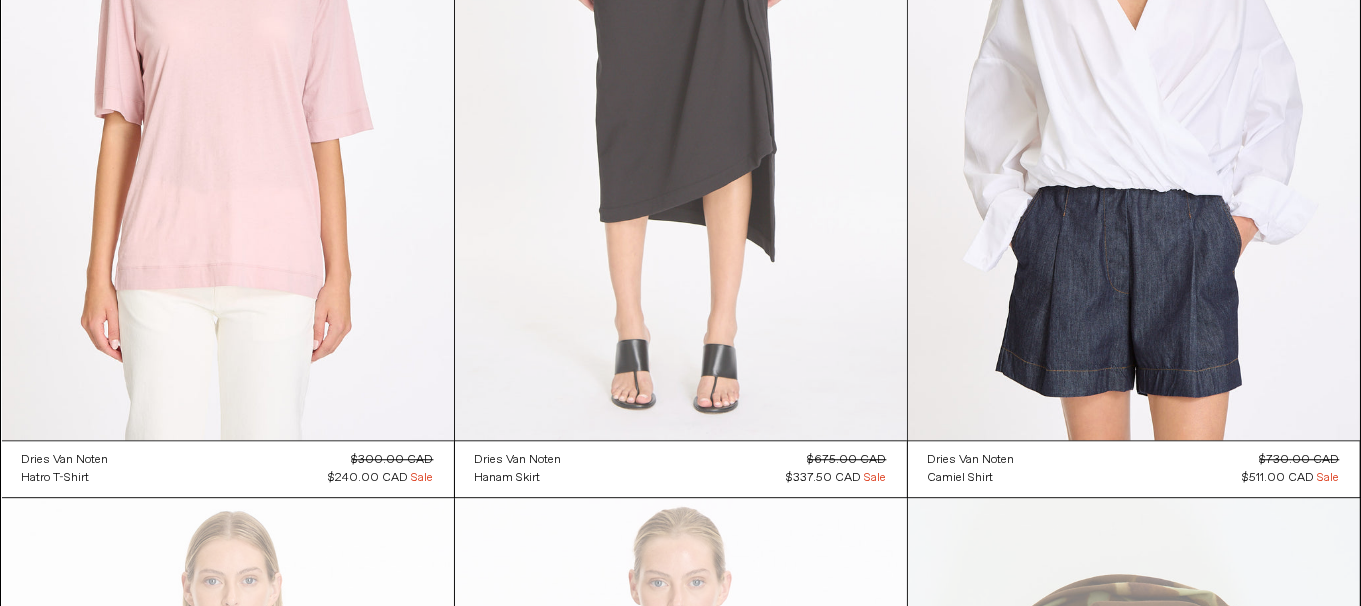 click at bounding box center (681, 101) 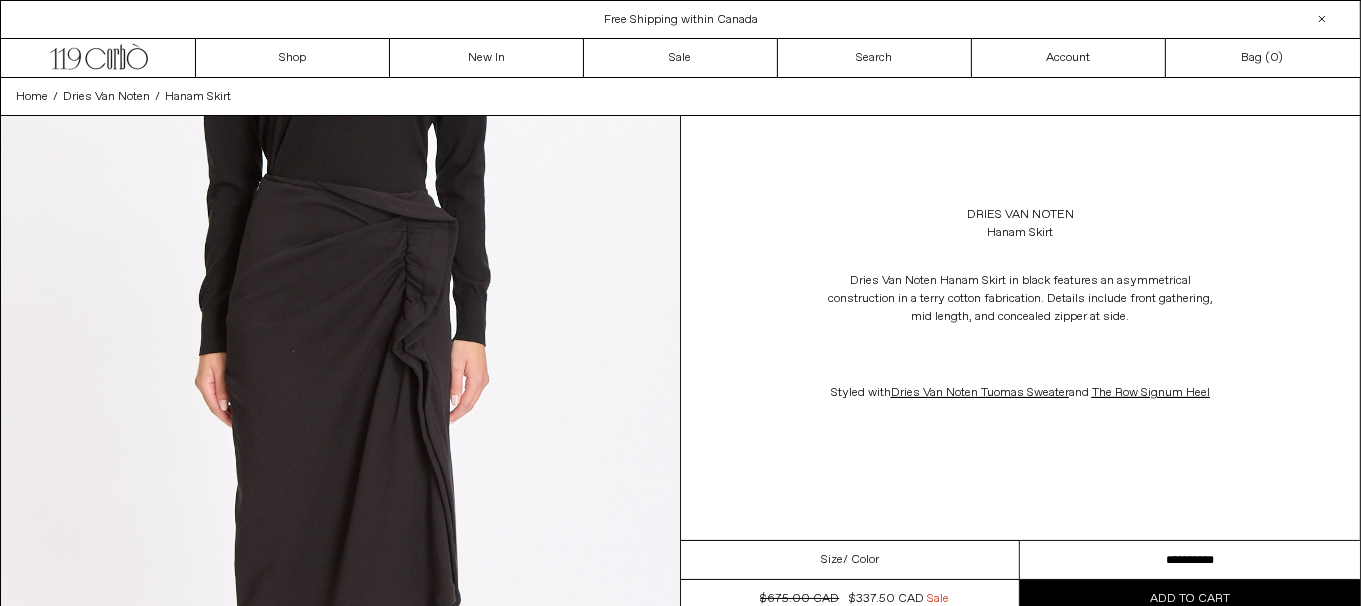 scroll, scrollTop: 0, scrollLeft: 0, axis: both 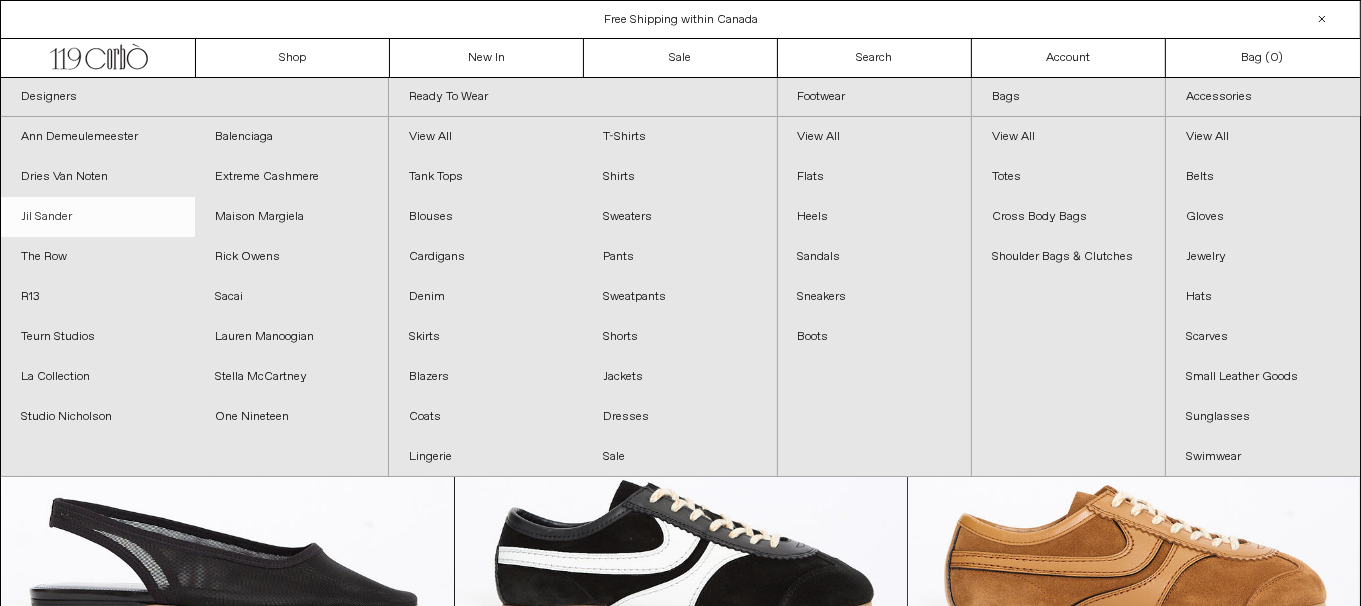 click on "Jil Sander" at bounding box center (98, 217) 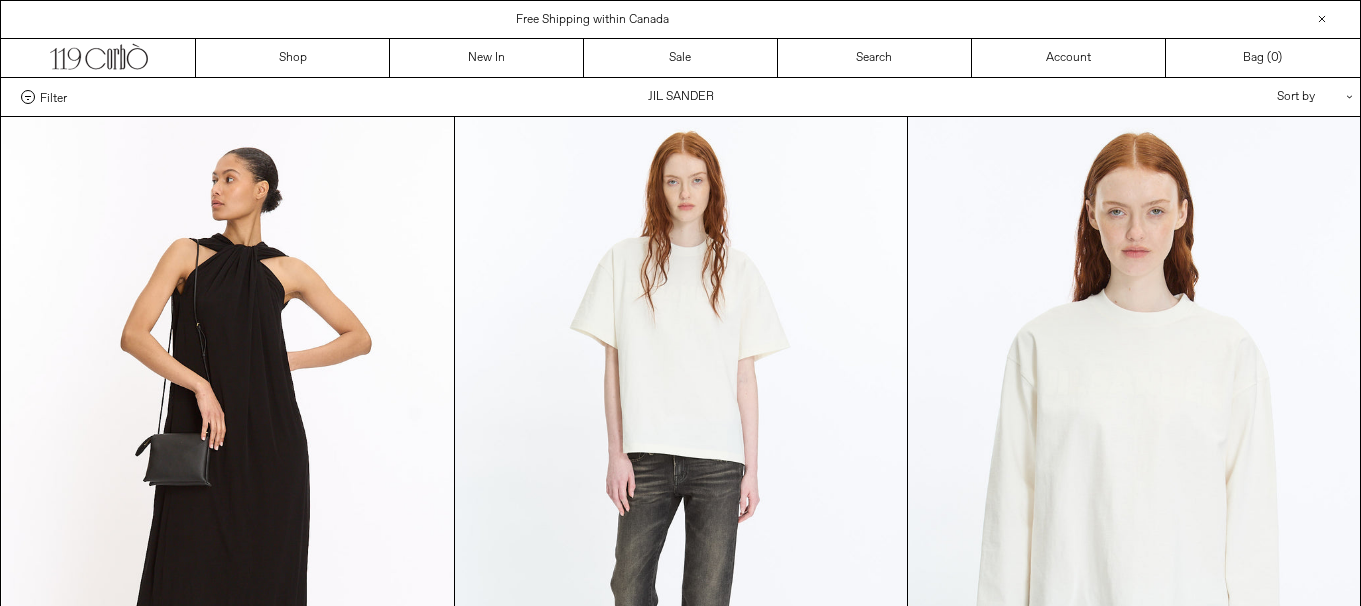 scroll, scrollTop: 0, scrollLeft: 0, axis: both 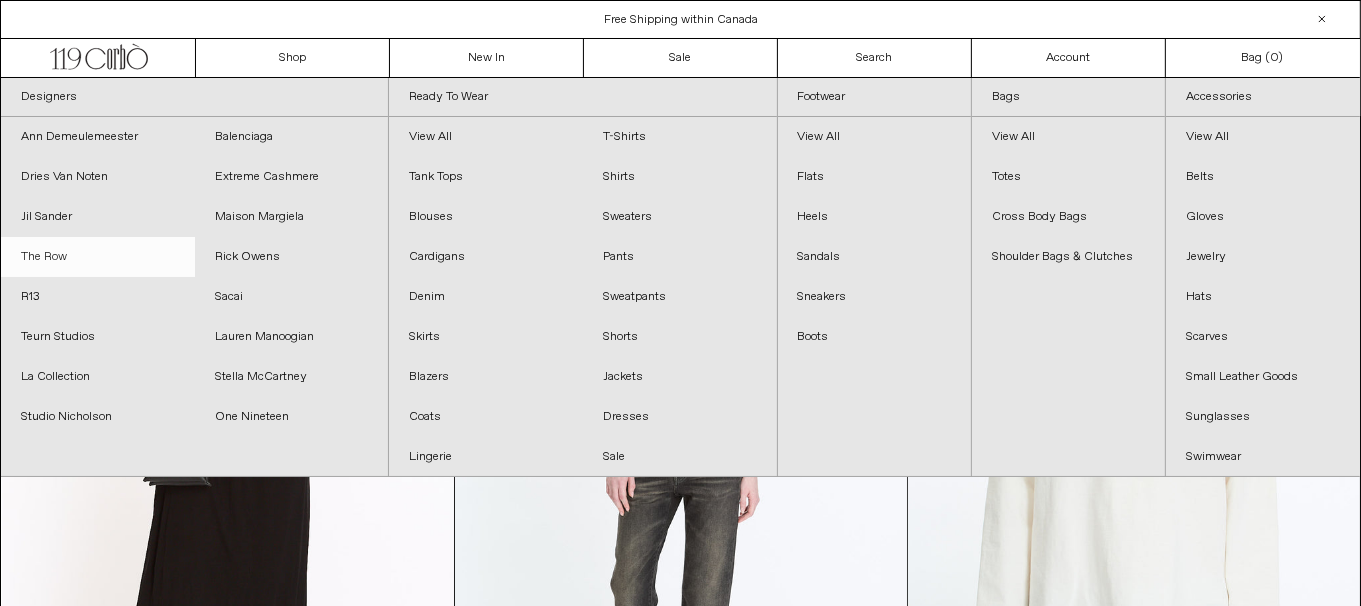 click on "The Row" at bounding box center [98, 257] 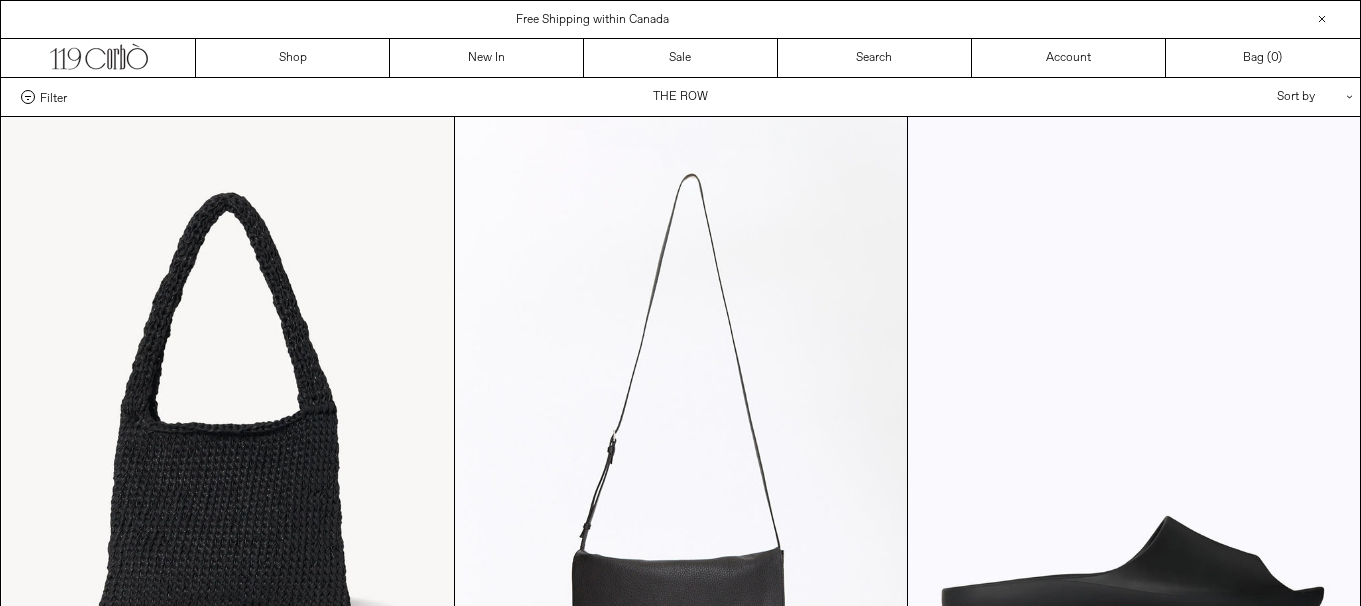 scroll, scrollTop: 0, scrollLeft: 0, axis: both 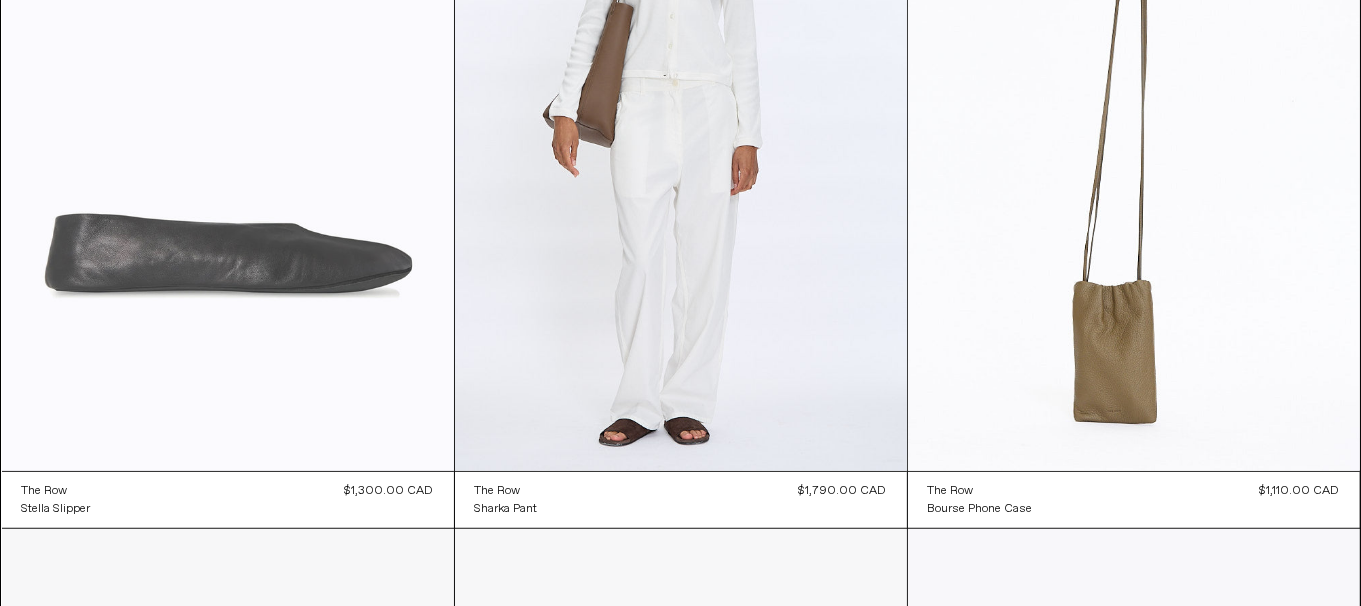 click at bounding box center (228, 132) 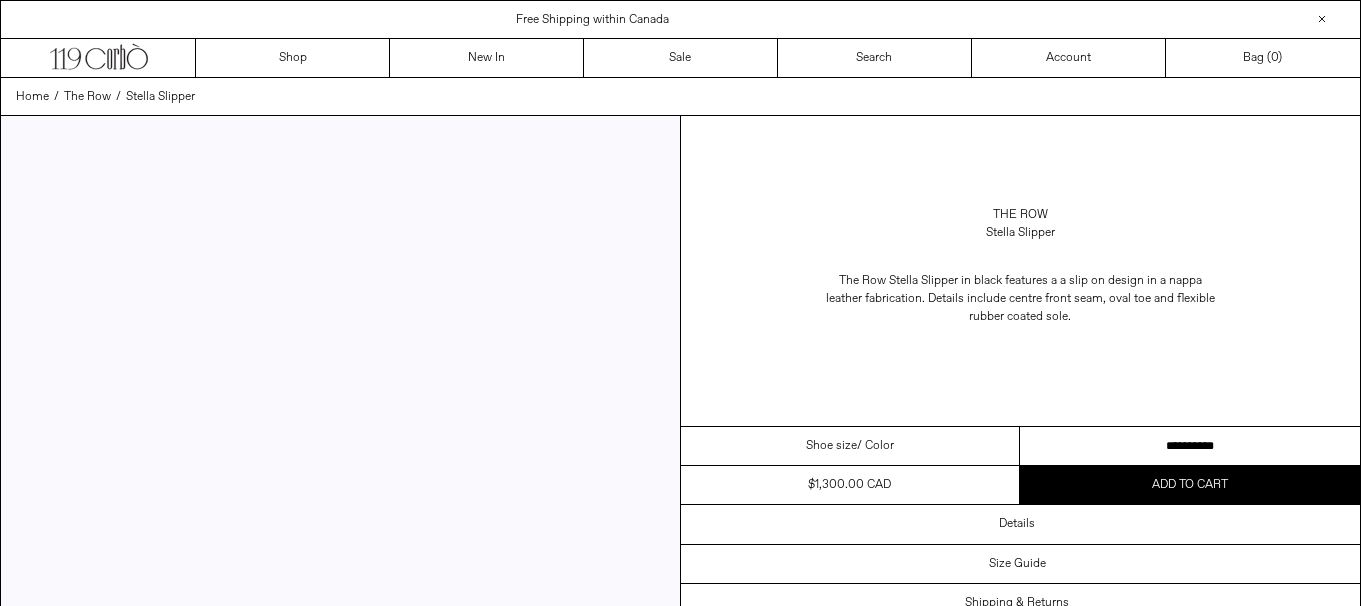 scroll, scrollTop: 0, scrollLeft: 0, axis: both 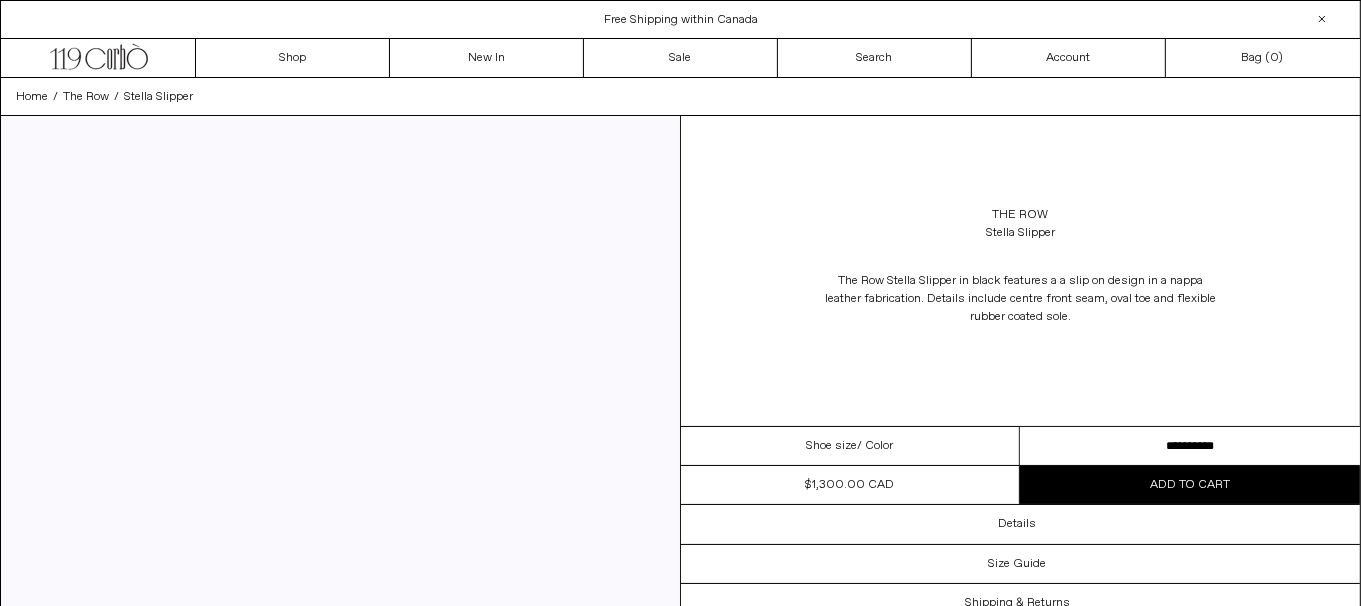 click on "**********" at bounding box center (1190, 446) 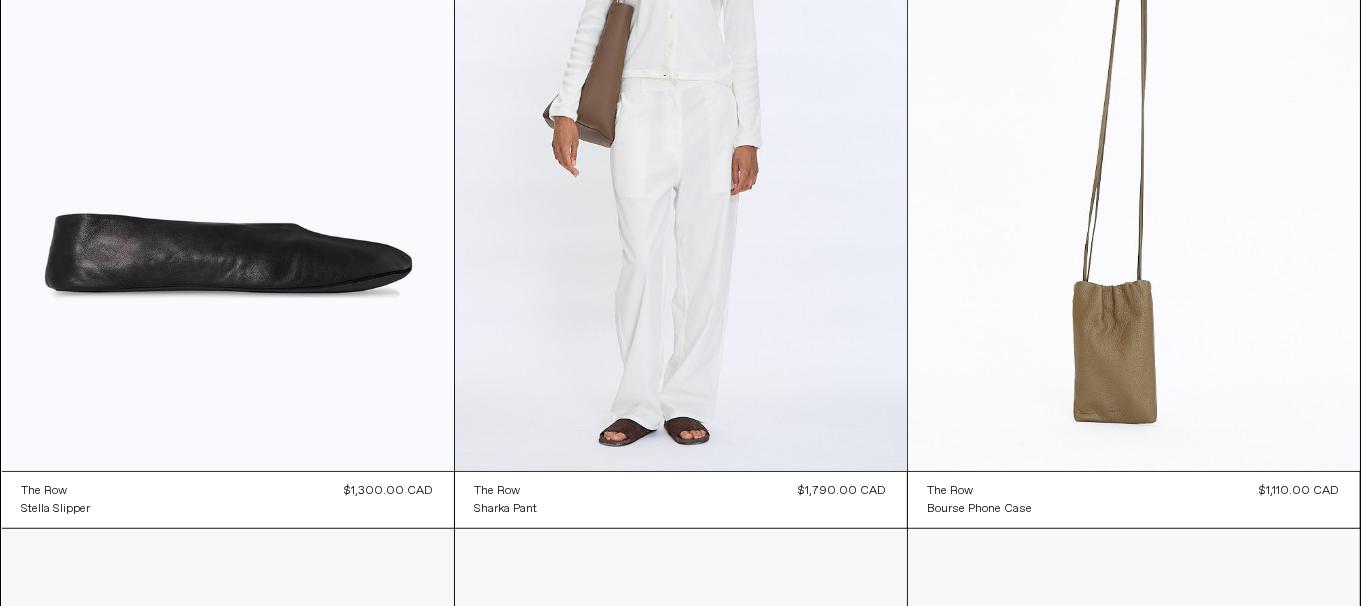 scroll, scrollTop: 0, scrollLeft: 0, axis: both 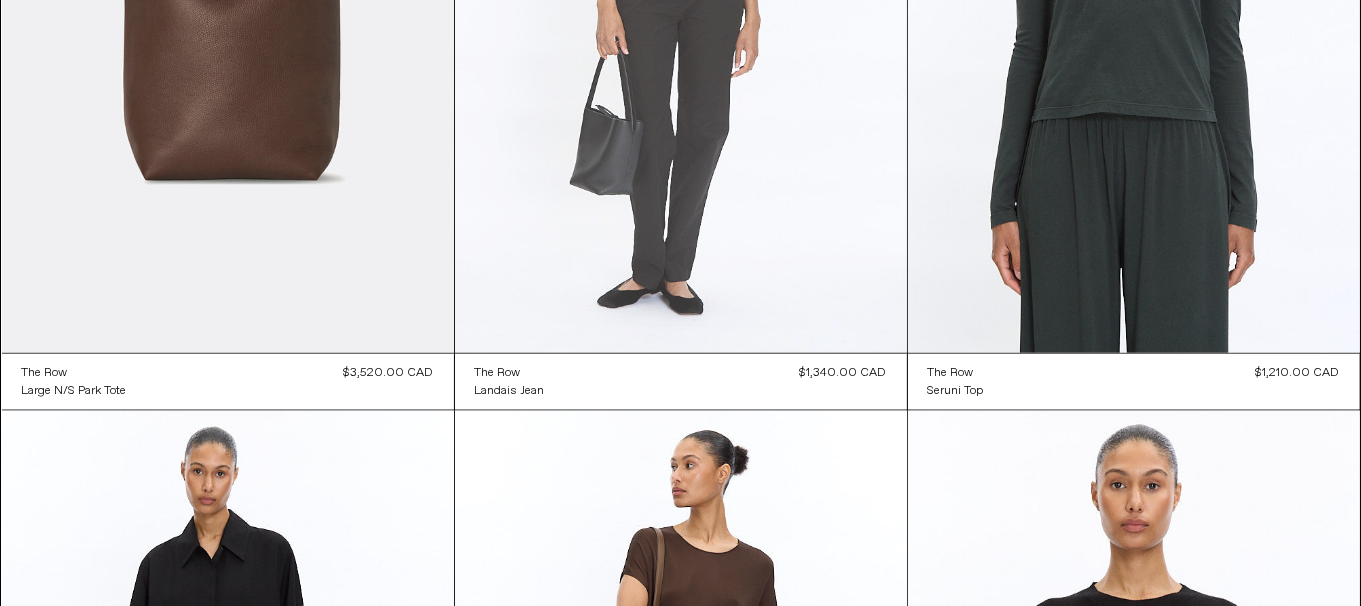 click at bounding box center [681, 14] 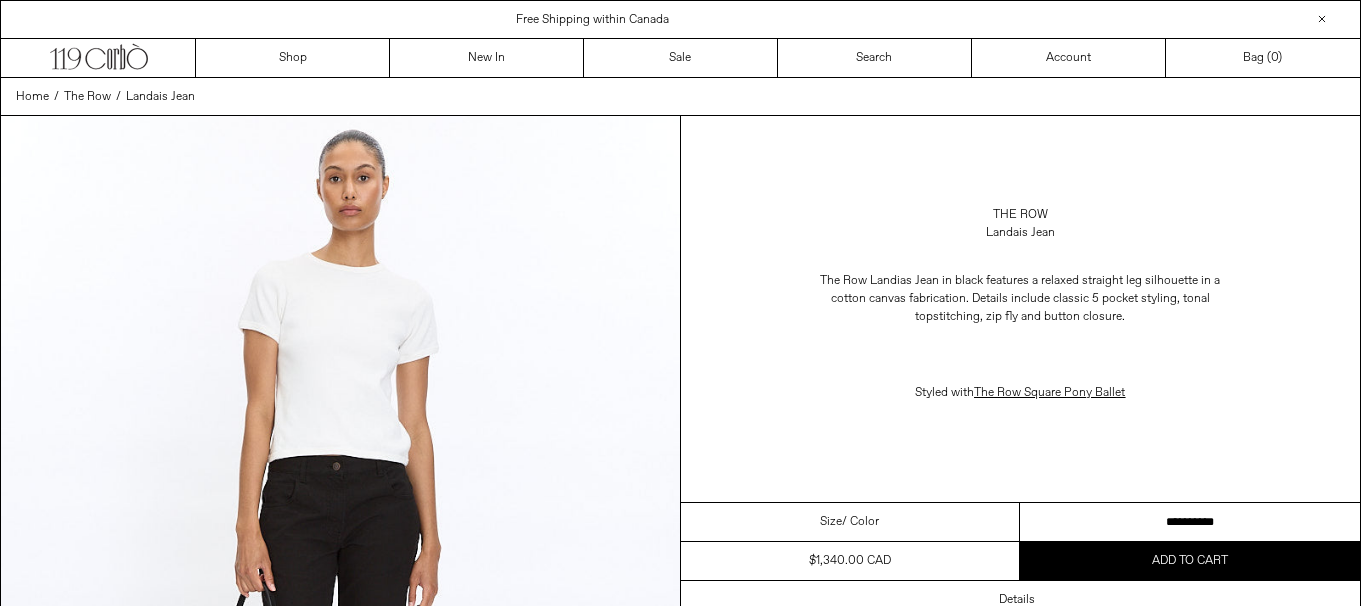scroll, scrollTop: 0, scrollLeft: 0, axis: both 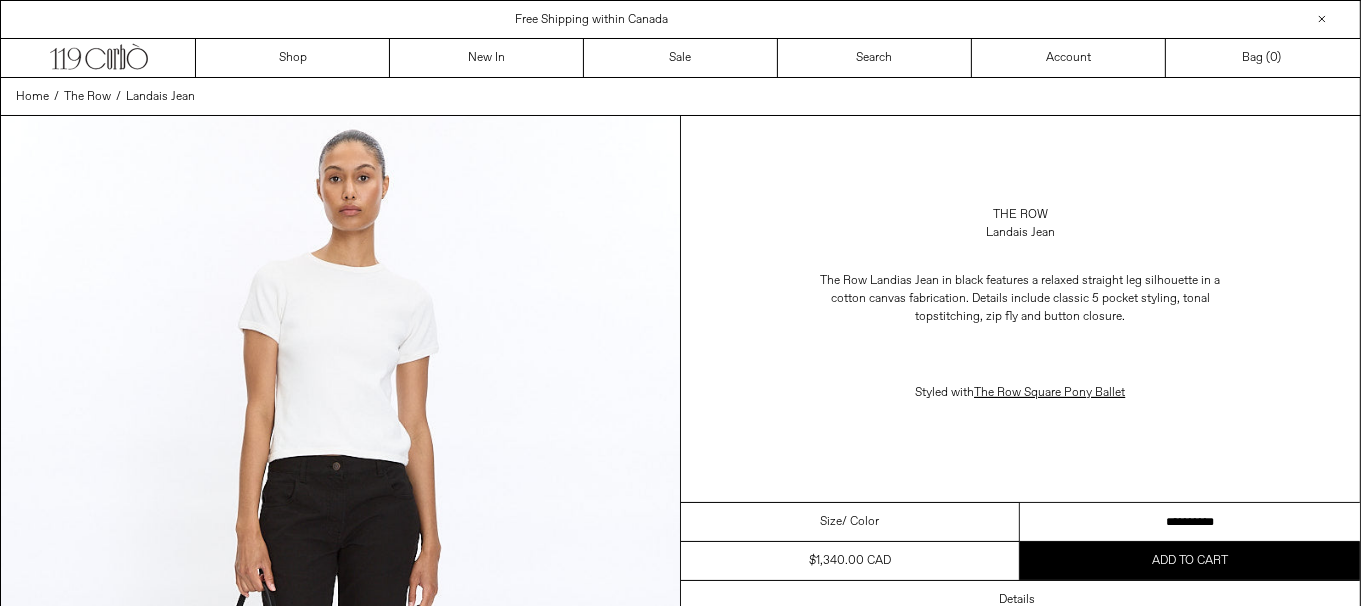 click on "**********" at bounding box center (1190, 522) 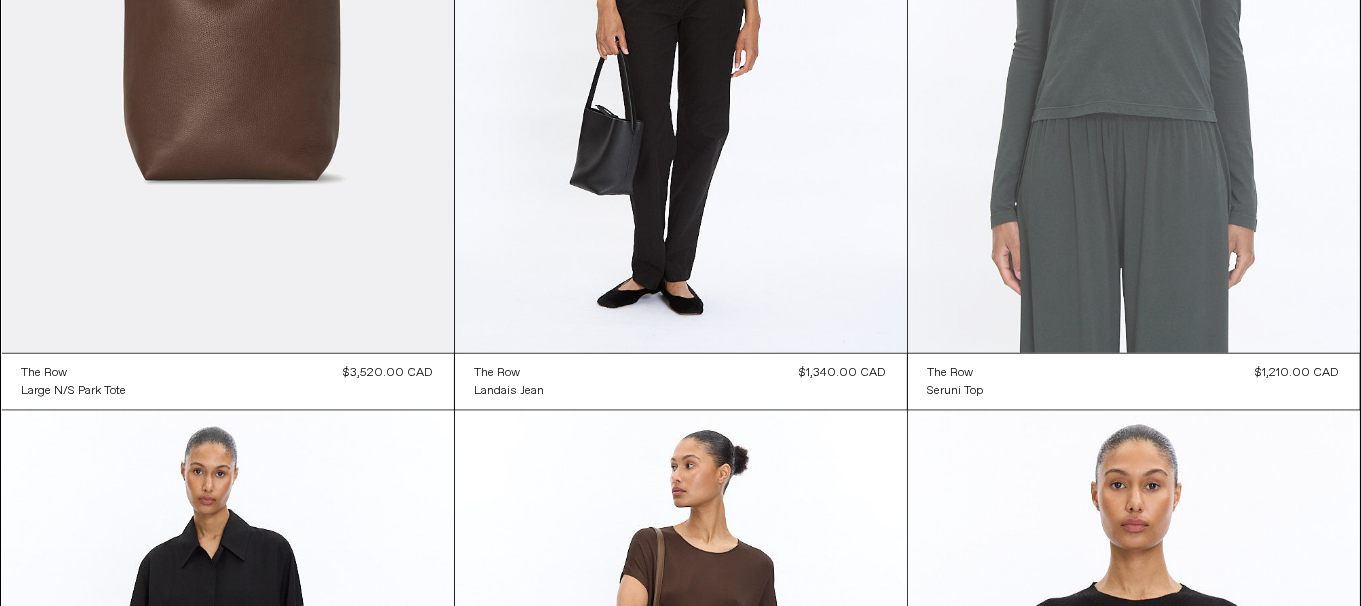 scroll, scrollTop: 0, scrollLeft: 0, axis: both 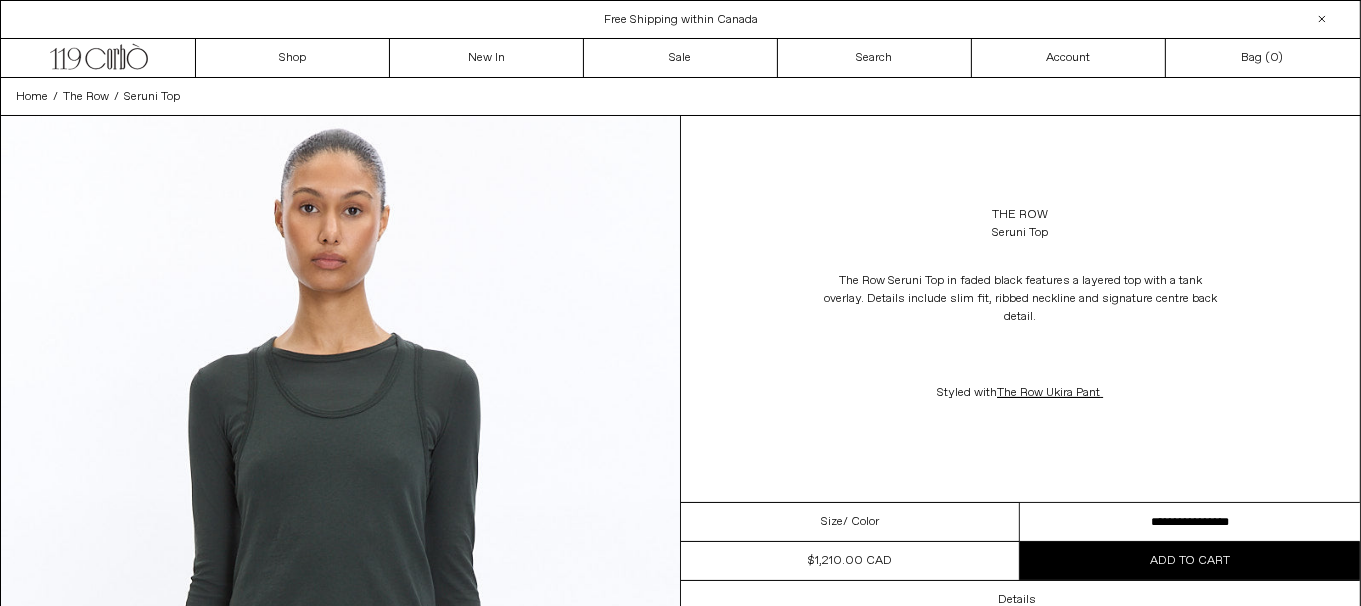 click on "**********" at bounding box center [1190, 522] 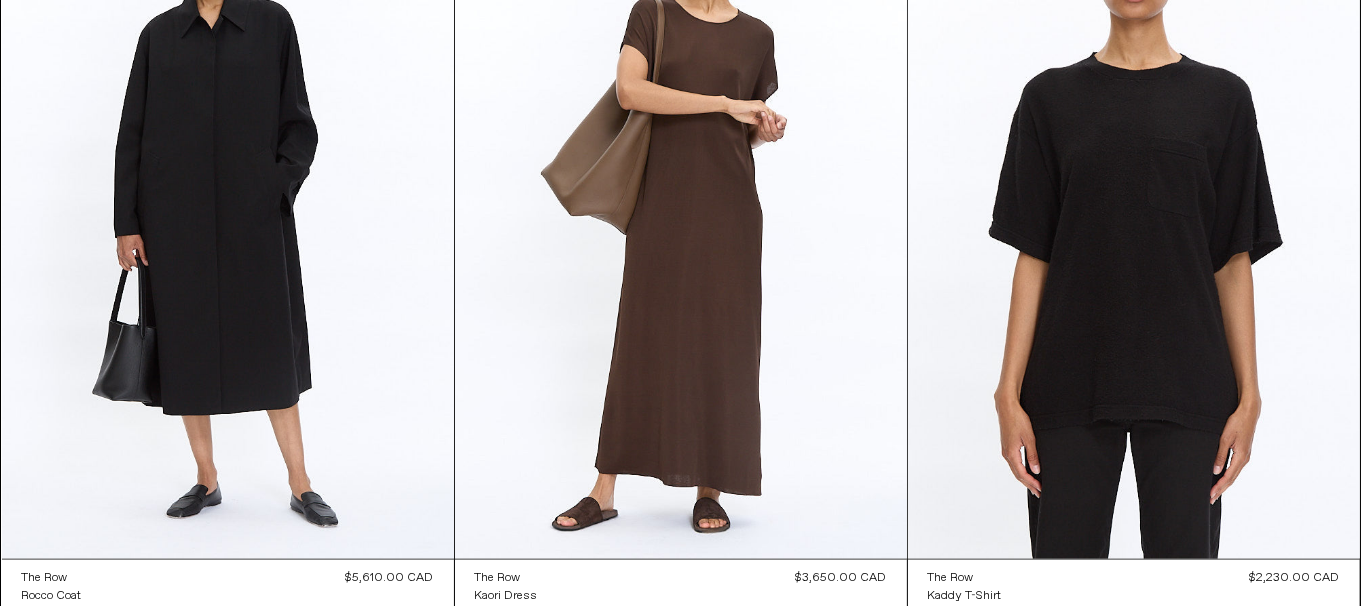 scroll, scrollTop: 3711, scrollLeft: 0, axis: vertical 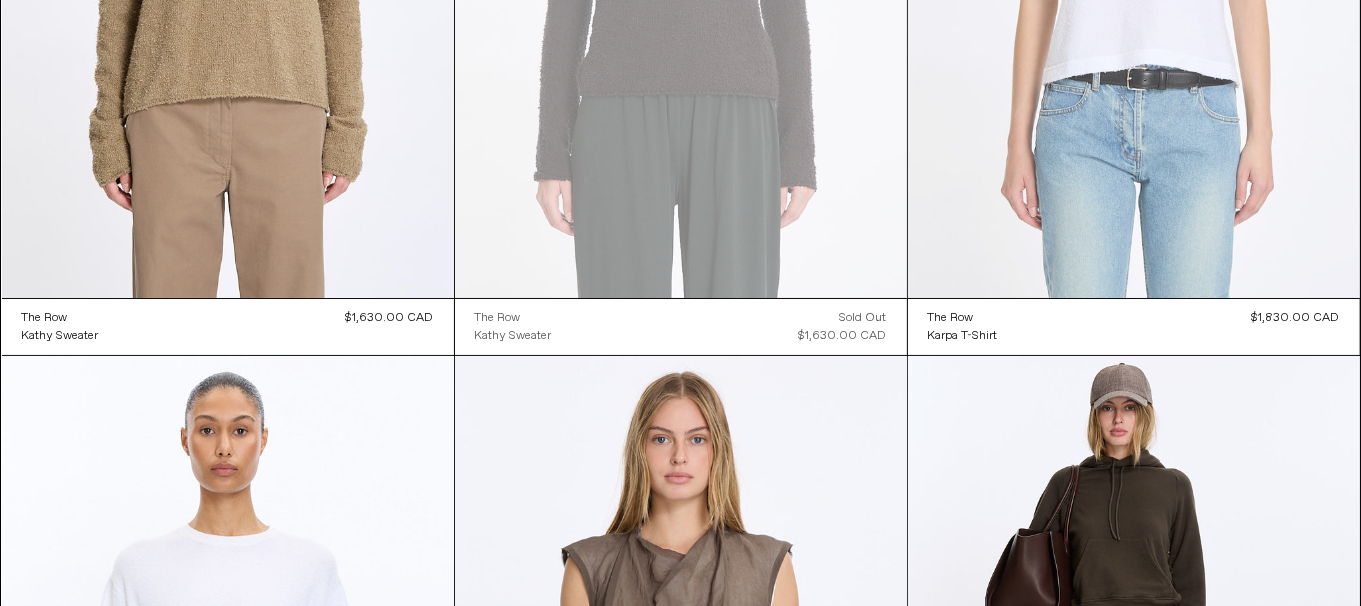 click at bounding box center (1134, -41) 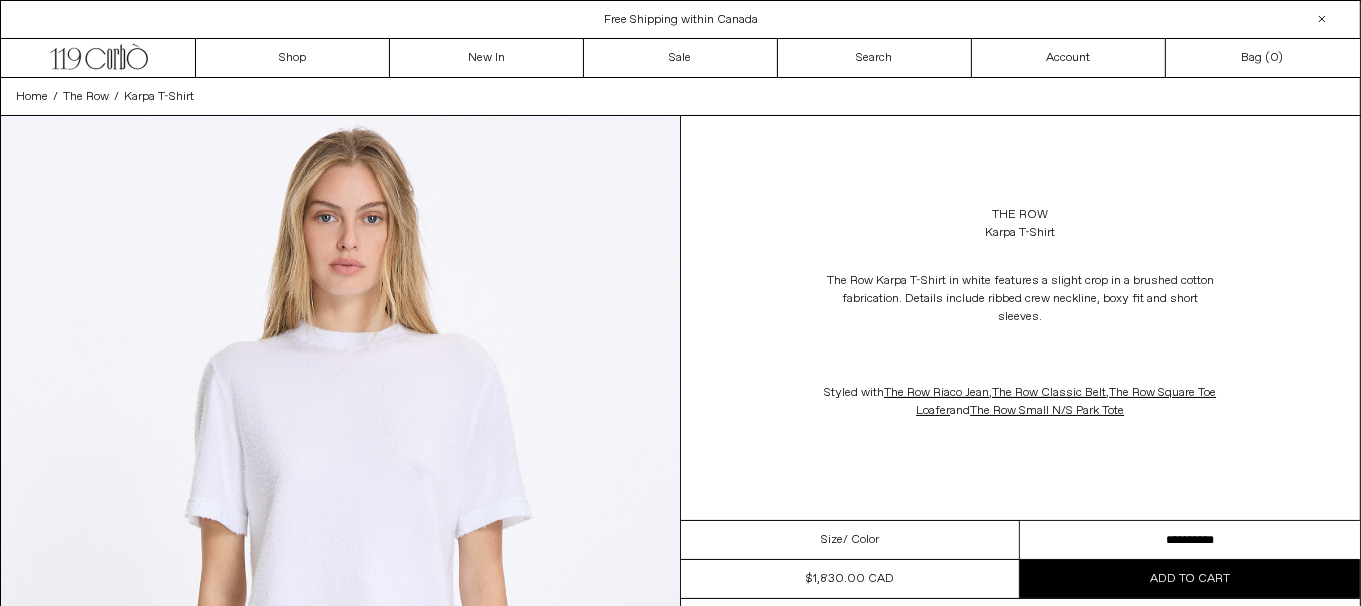 scroll, scrollTop: 0, scrollLeft: 0, axis: both 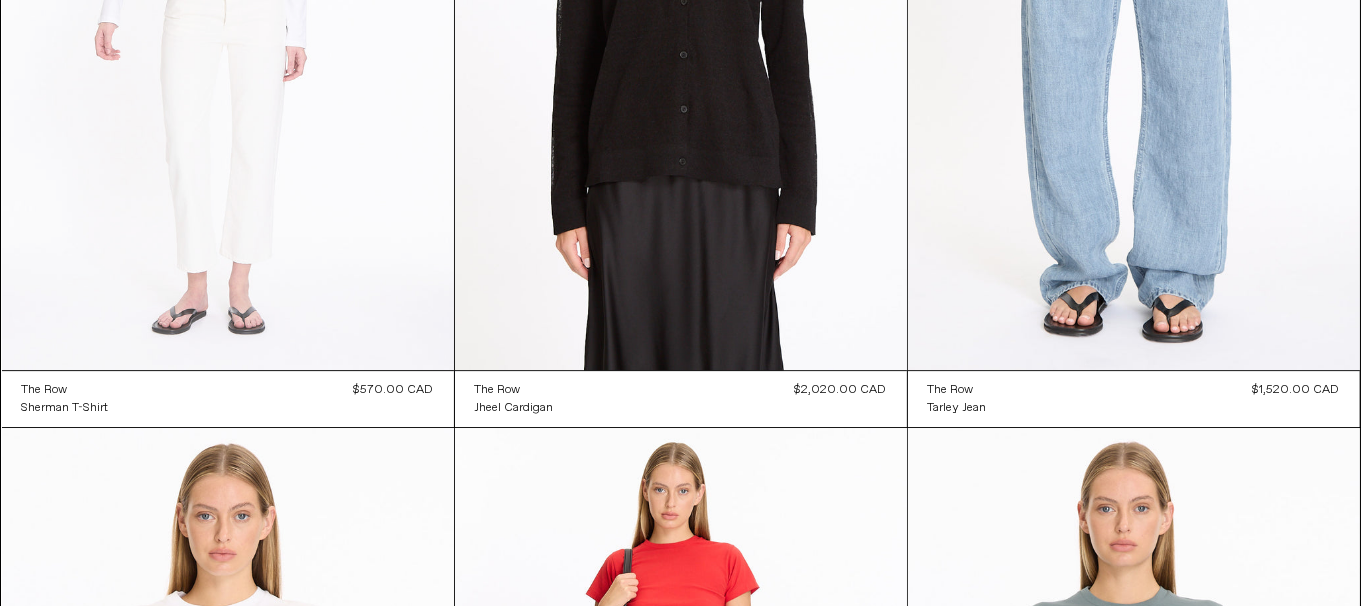 click at bounding box center (228, 31) 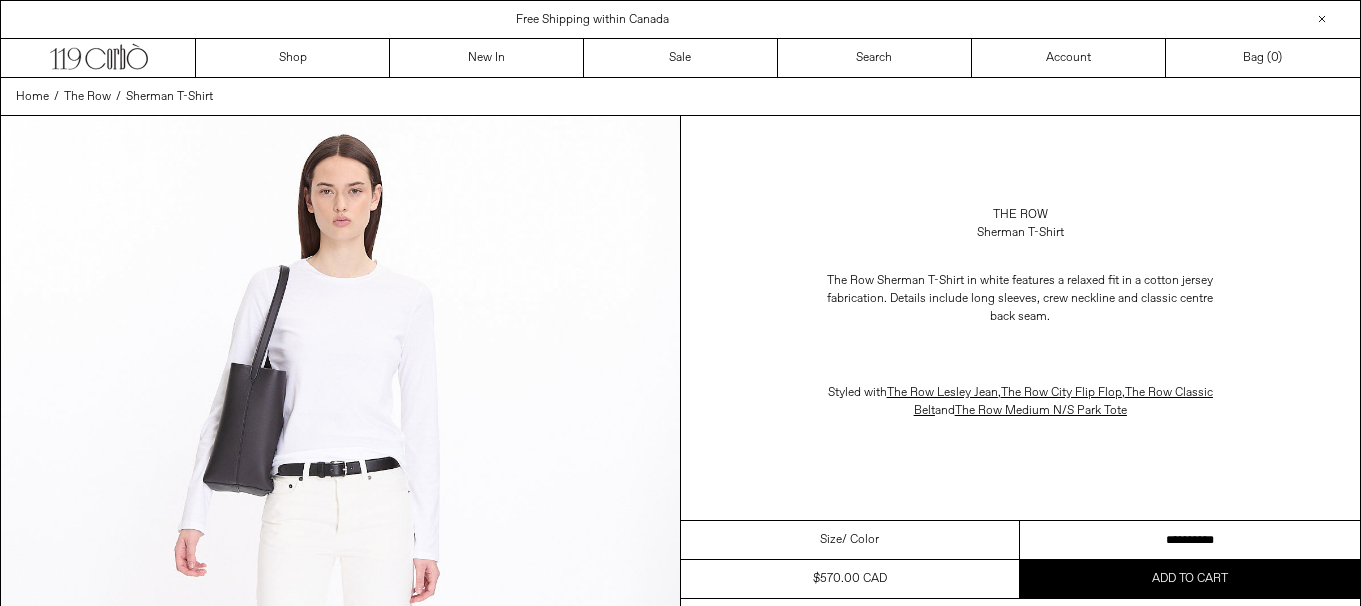 scroll, scrollTop: 0, scrollLeft: 0, axis: both 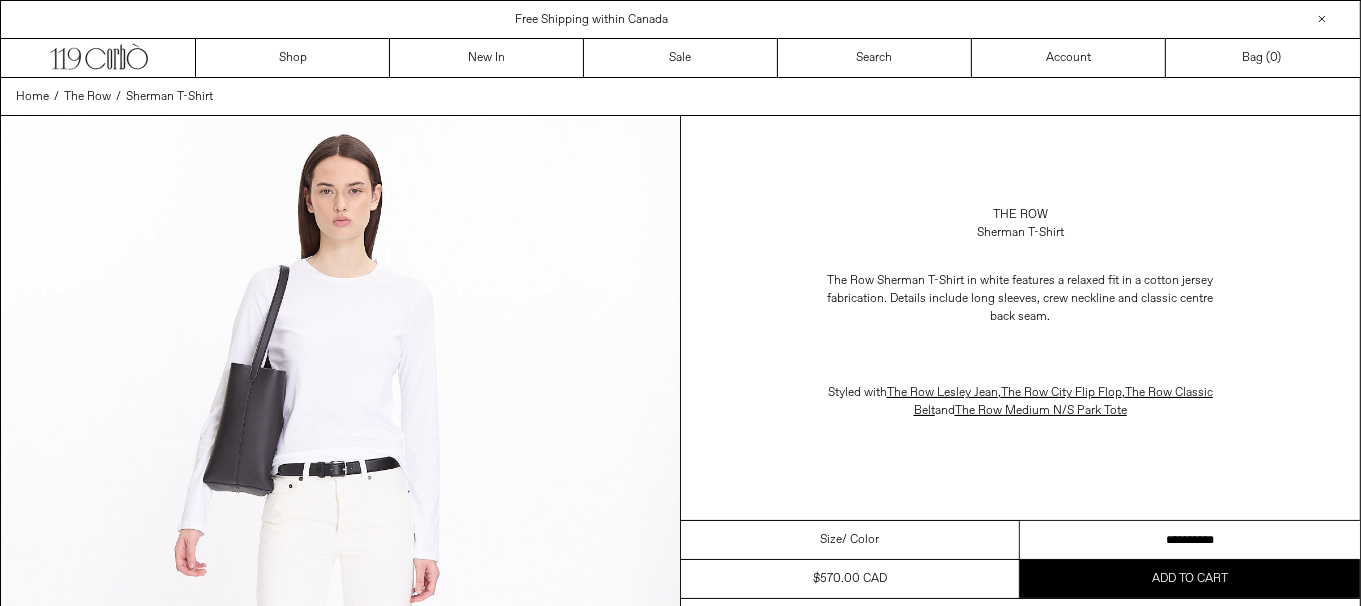click on "**********" at bounding box center [1190, 540] 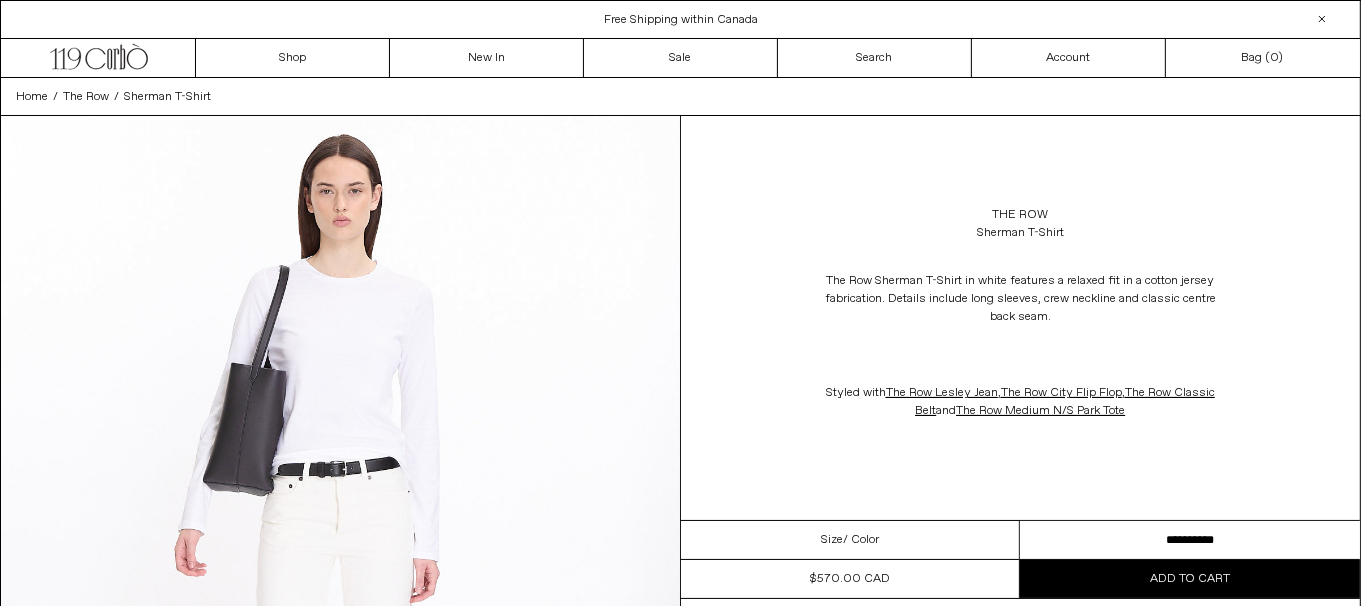 scroll, scrollTop: 0, scrollLeft: 0, axis: both 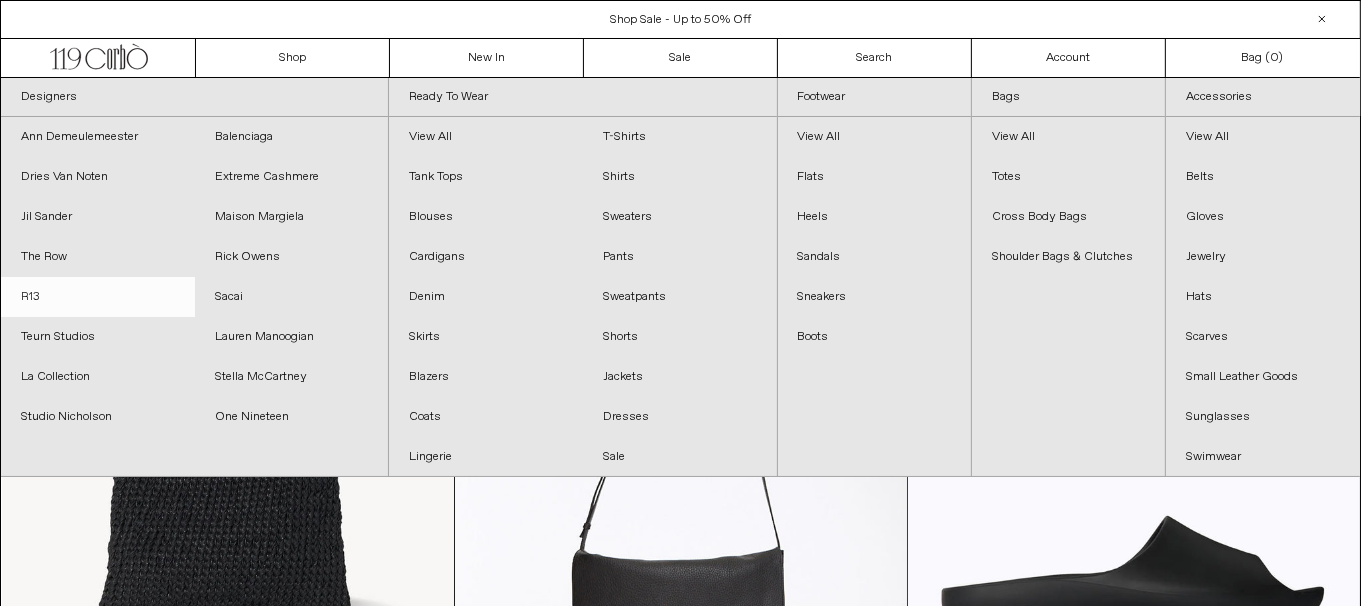 click on "R13" at bounding box center (98, 297) 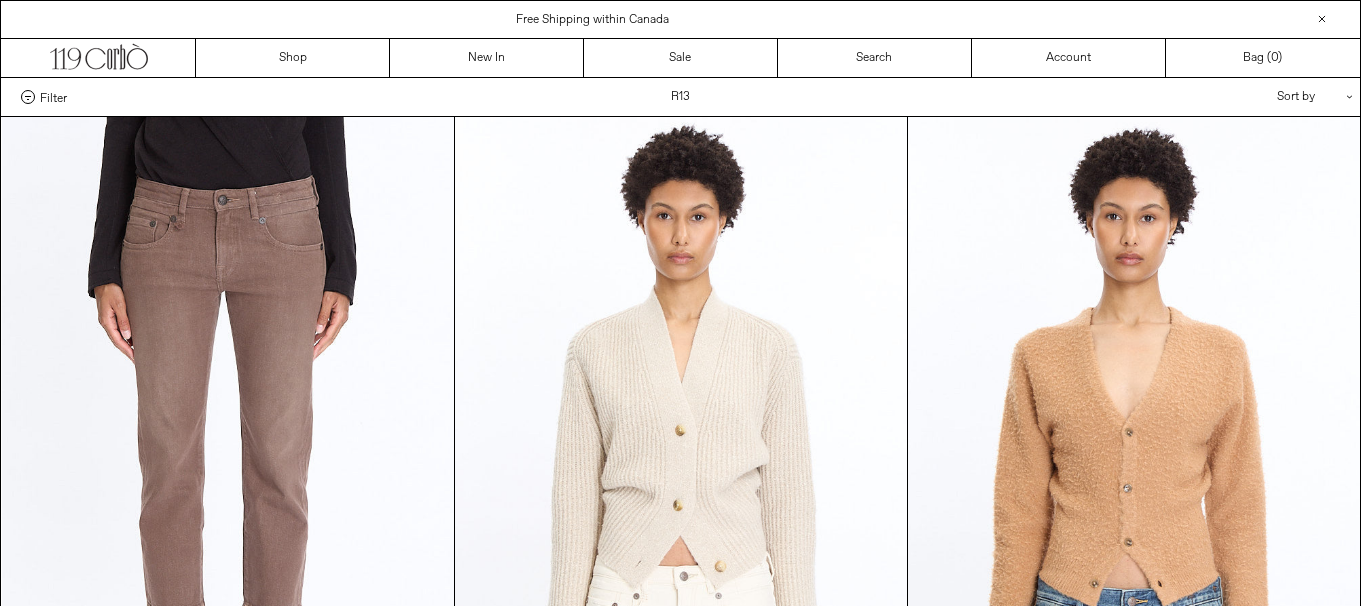 scroll, scrollTop: 0, scrollLeft: 0, axis: both 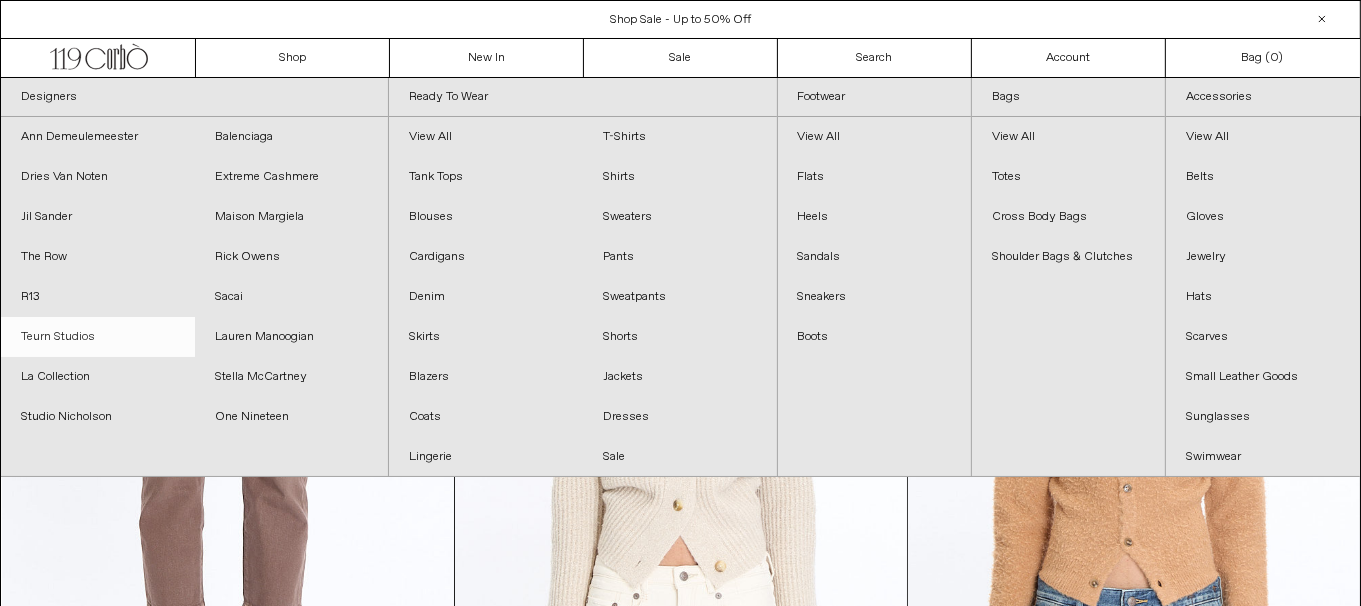 click on "Teurn Studios" at bounding box center (98, 337) 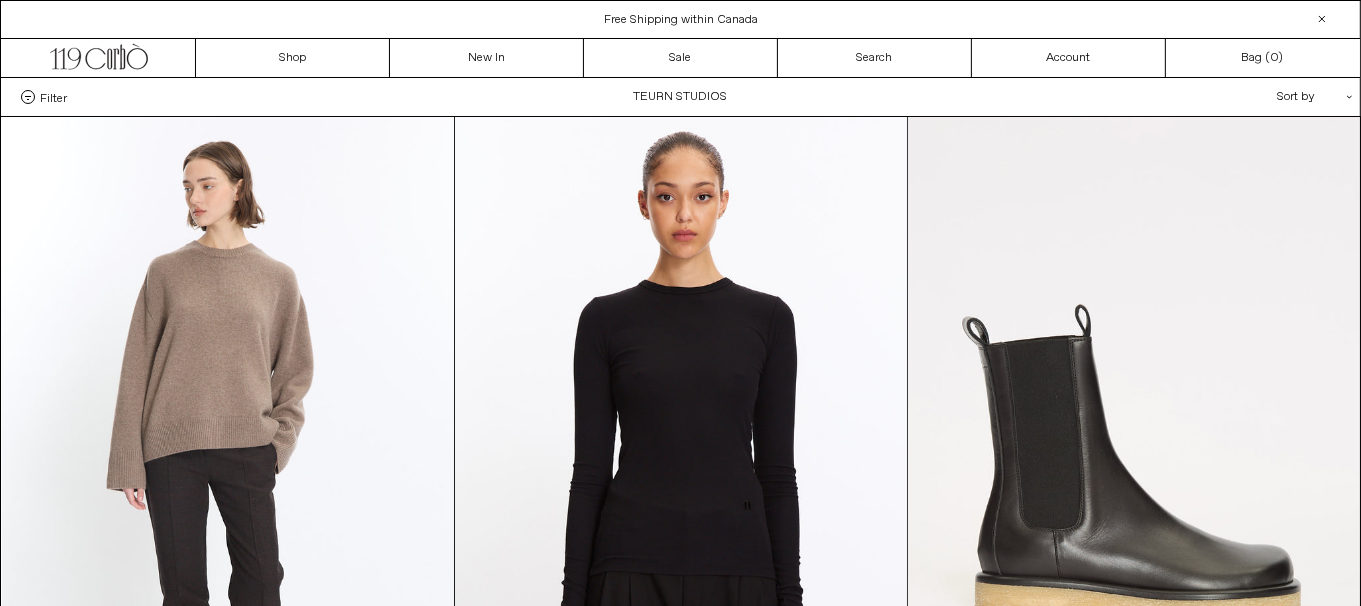 scroll, scrollTop: 0, scrollLeft: 0, axis: both 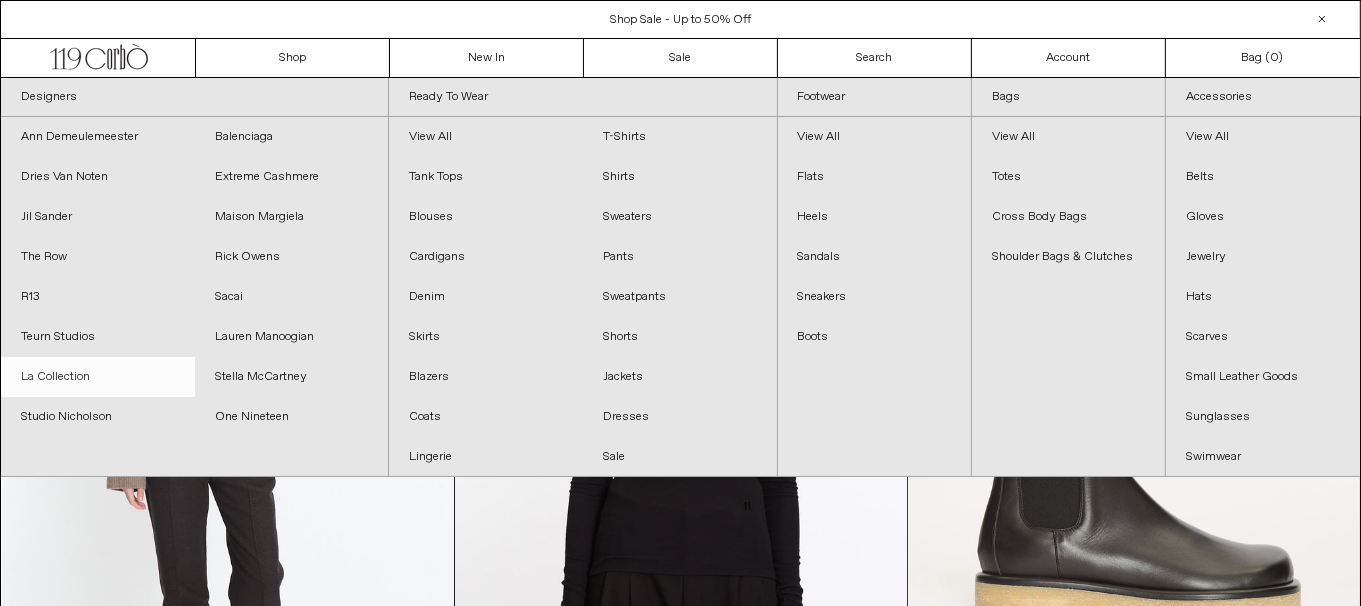 click on "La Collection" at bounding box center (98, 377) 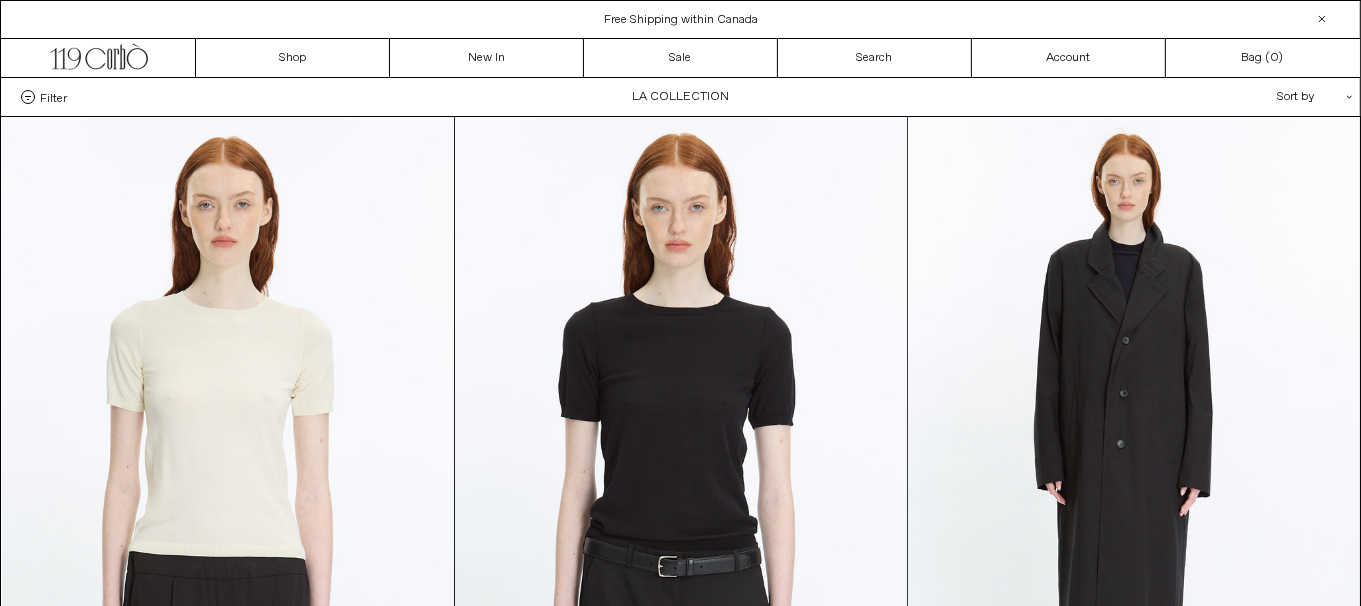 scroll, scrollTop: 0, scrollLeft: 0, axis: both 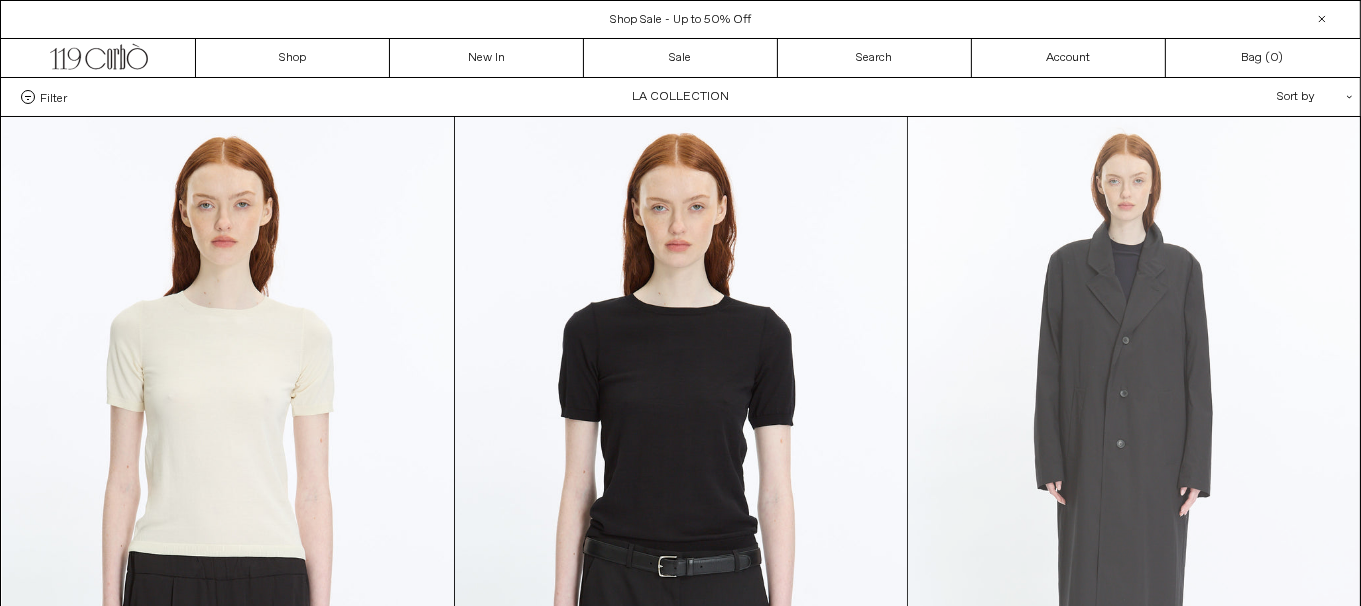 click at bounding box center (1134, 456) 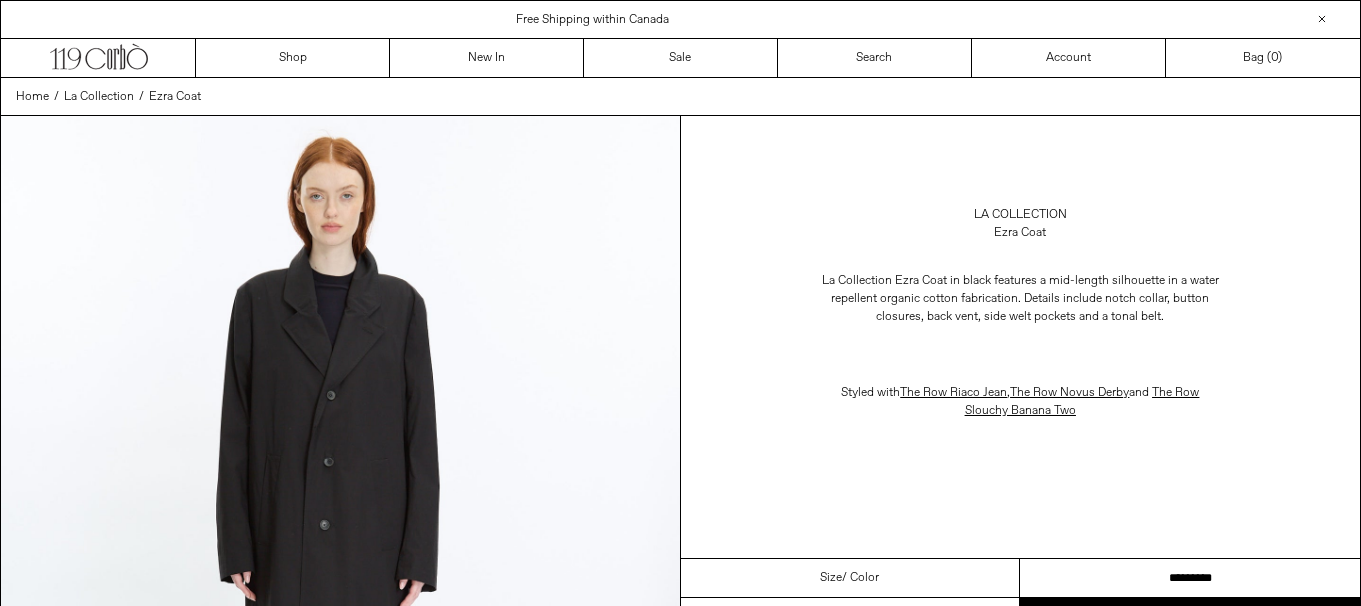 scroll, scrollTop: 0, scrollLeft: 0, axis: both 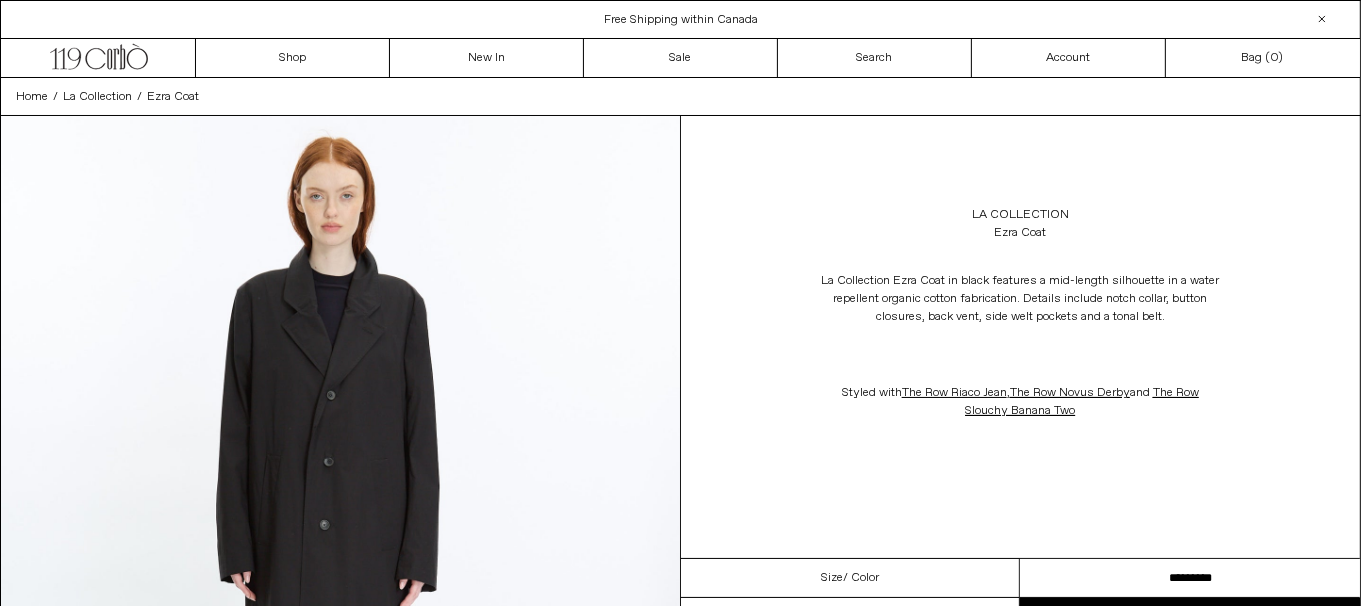 click on "**********" at bounding box center (1190, 578) 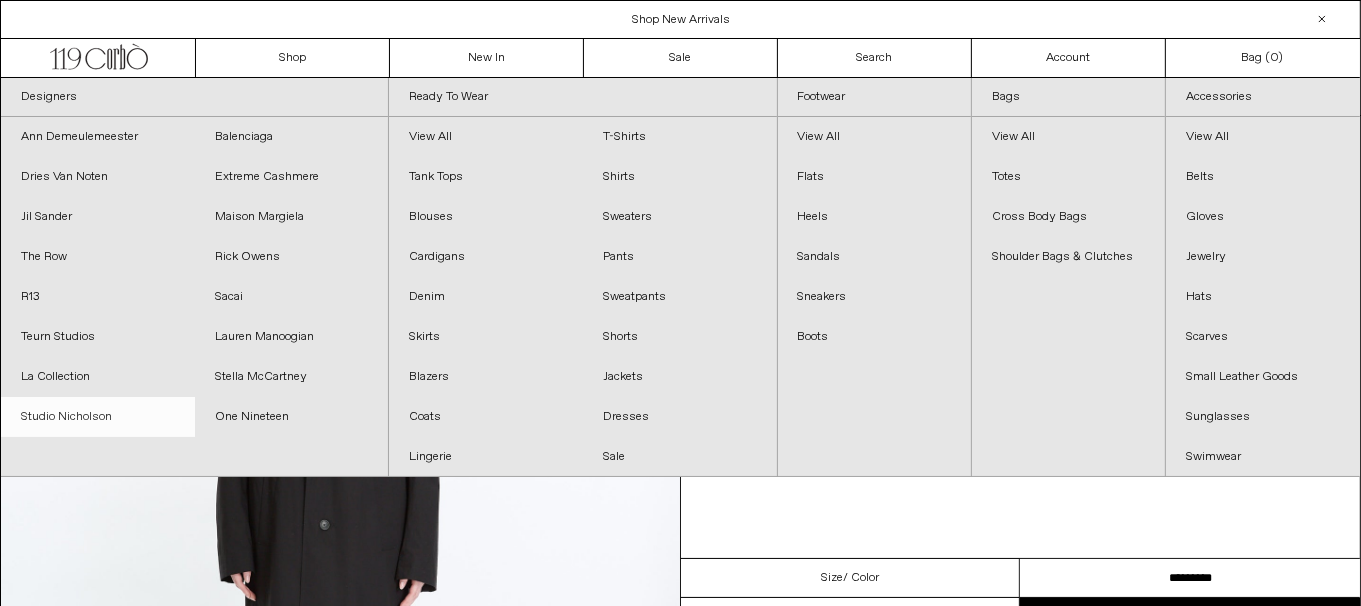 click on "Studio Nicholson" at bounding box center (98, 417) 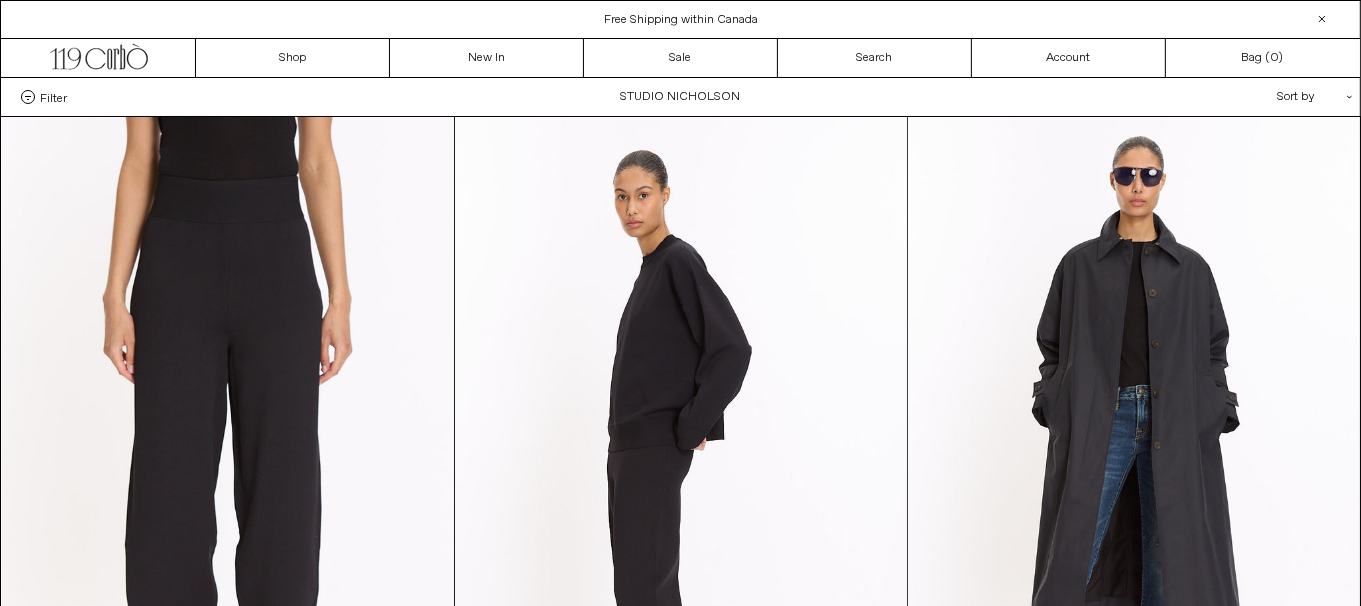 scroll, scrollTop: 0, scrollLeft: 0, axis: both 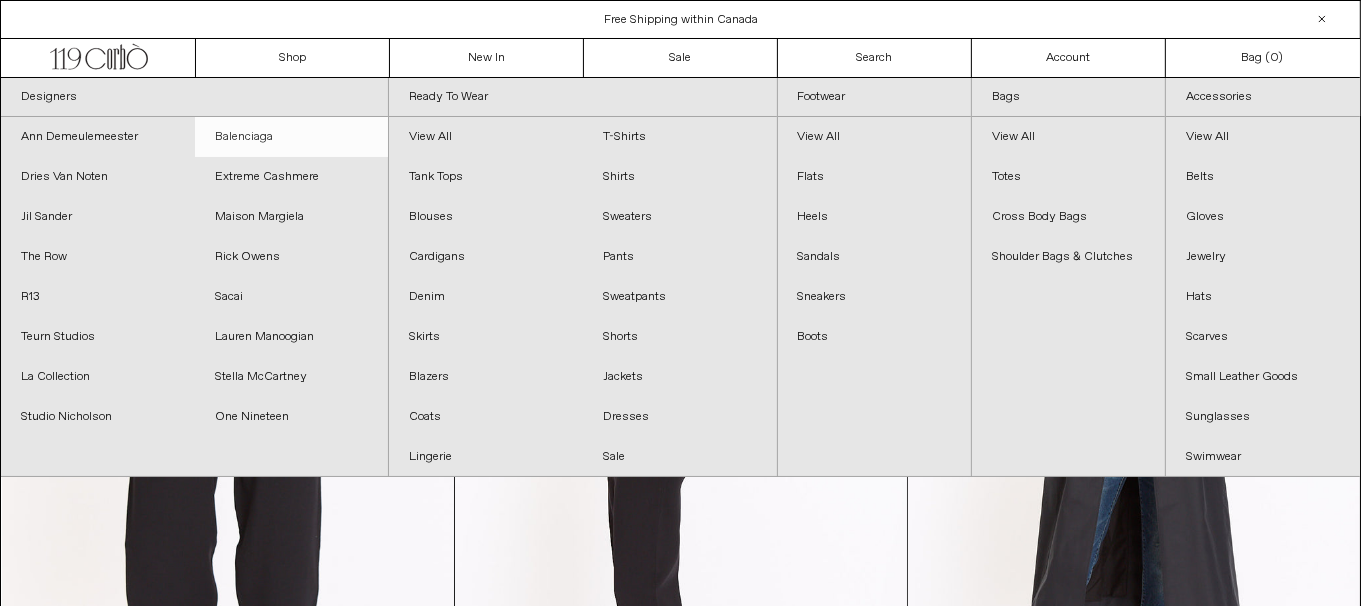 click on "Balenciaga" at bounding box center [292, 137] 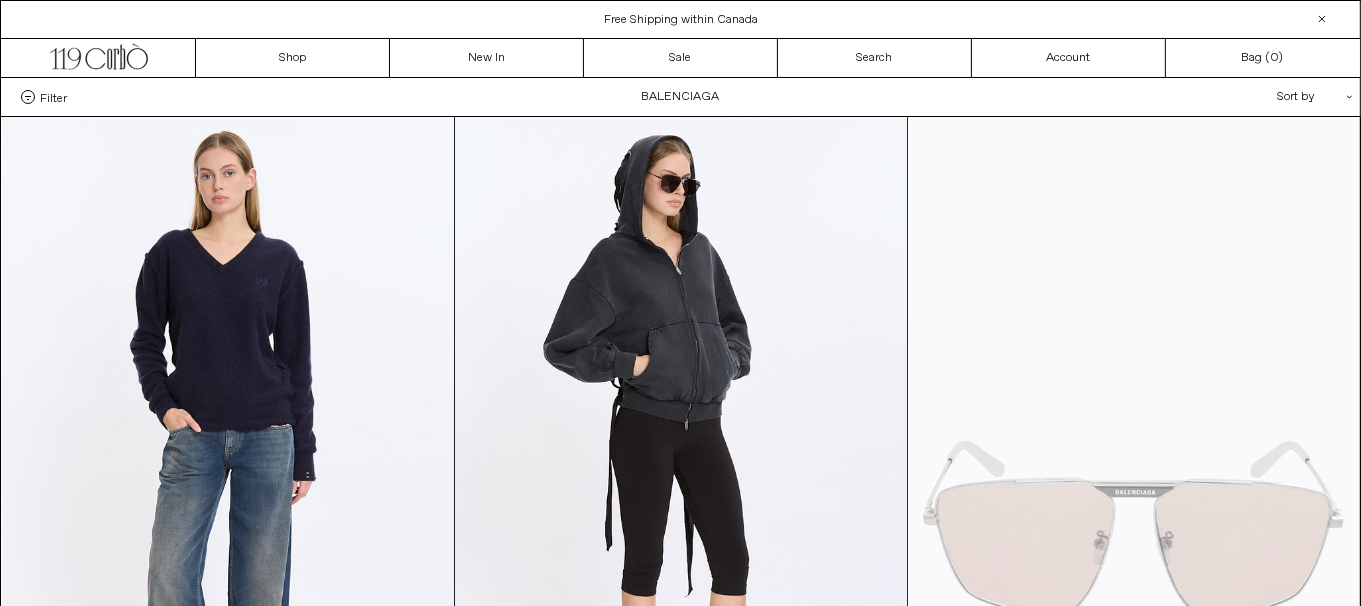 scroll, scrollTop: 0, scrollLeft: 0, axis: both 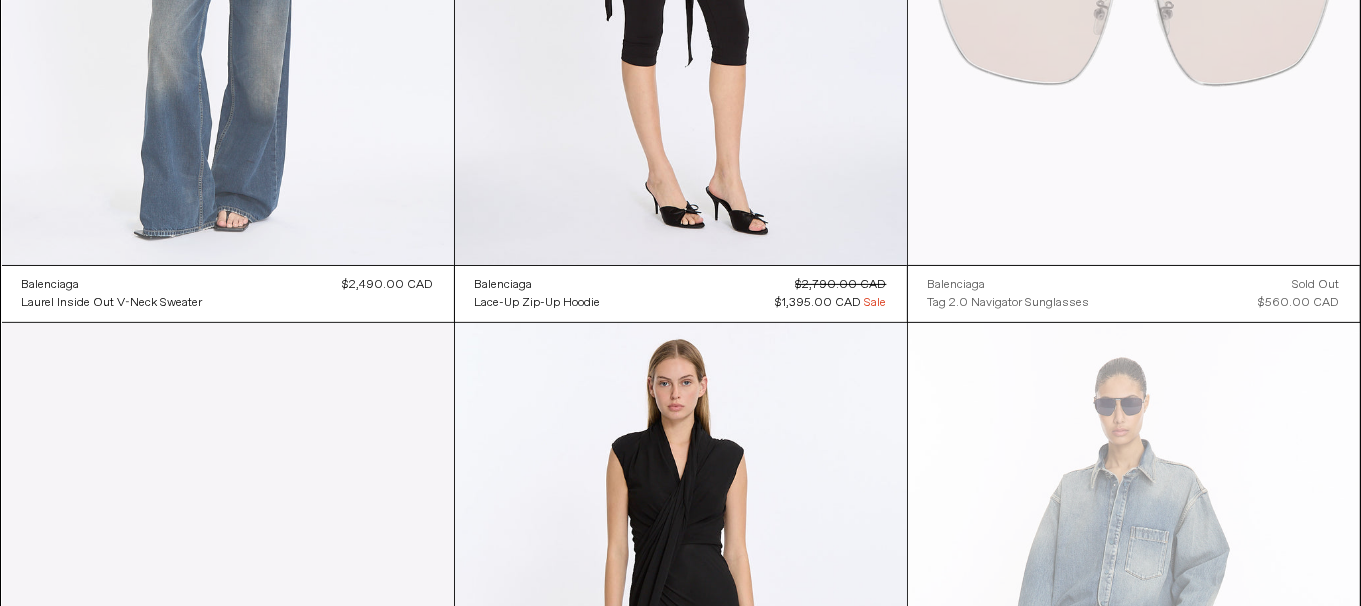 click at bounding box center (228, -74) 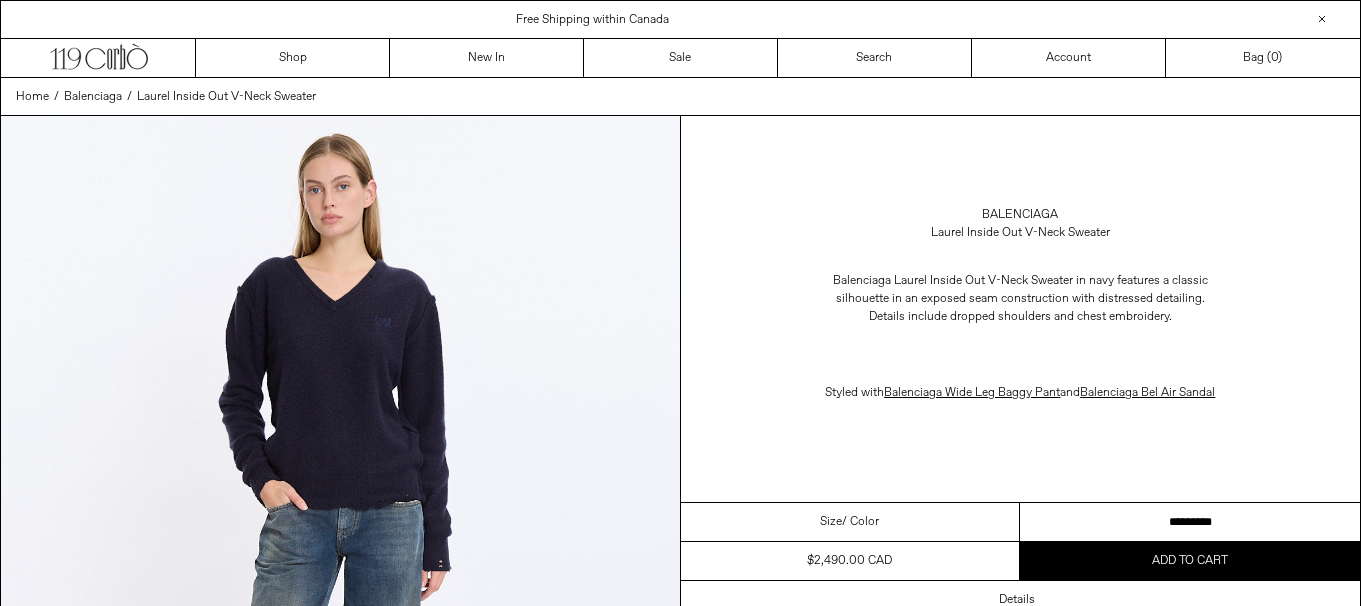 scroll, scrollTop: 0, scrollLeft: 0, axis: both 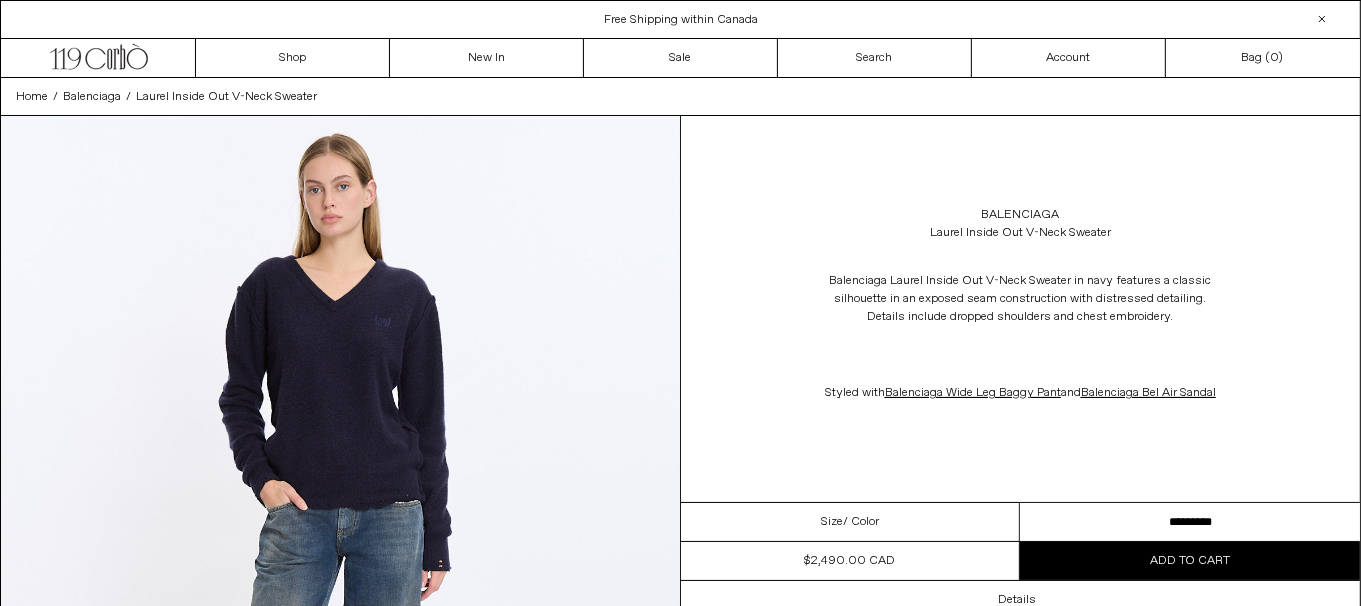 click on "*********
********
********" at bounding box center [1190, 522] 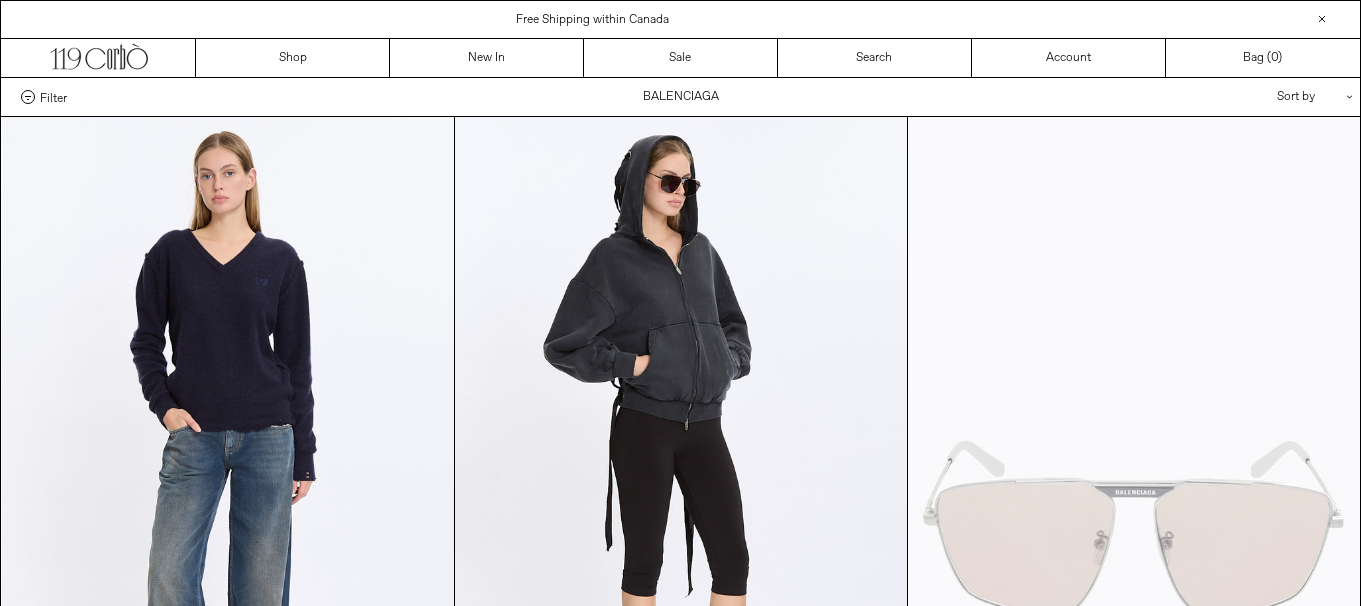 scroll, scrollTop: 530, scrollLeft: 0, axis: vertical 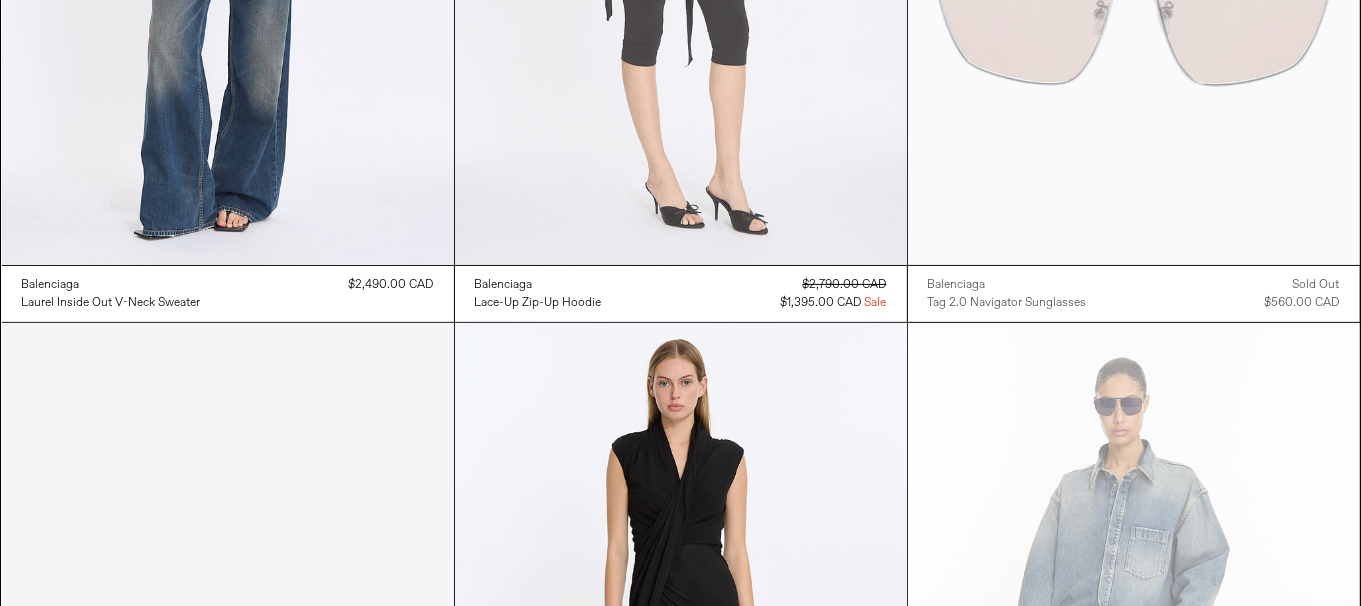 drag, startPoint x: 0, startPoint y: 0, endPoint x: 583, endPoint y: 144, distance: 600.5206 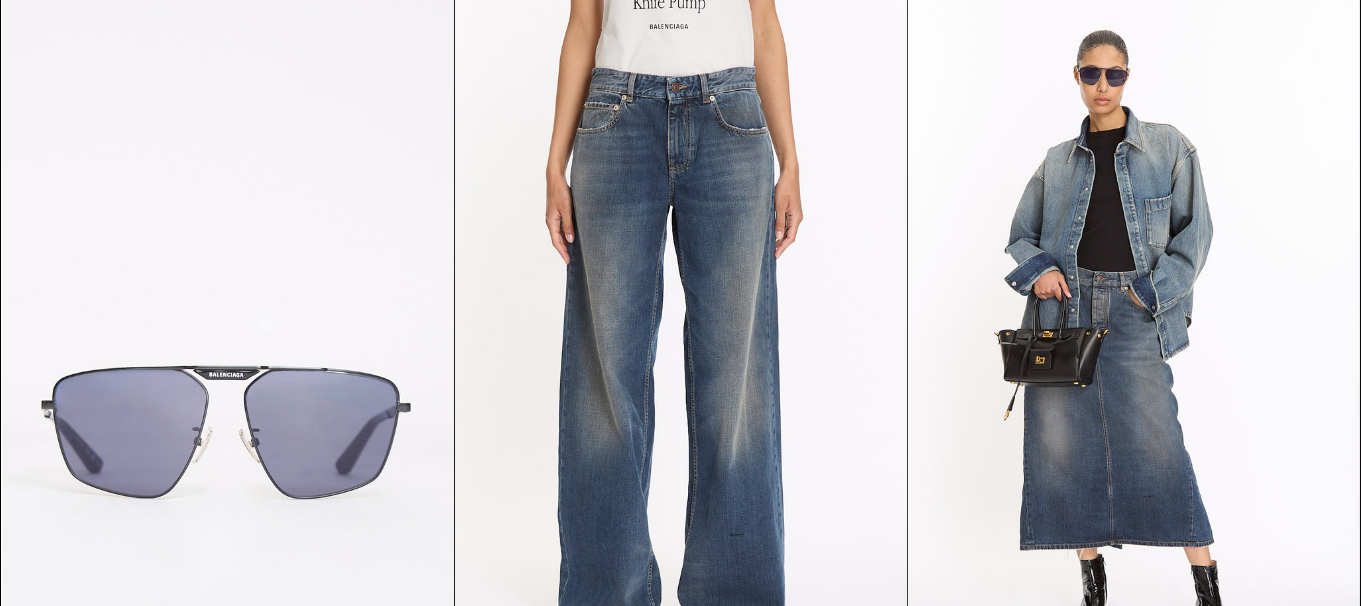 scroll, scrollTop: 2120, scrollLeft: 0, axis: vertical 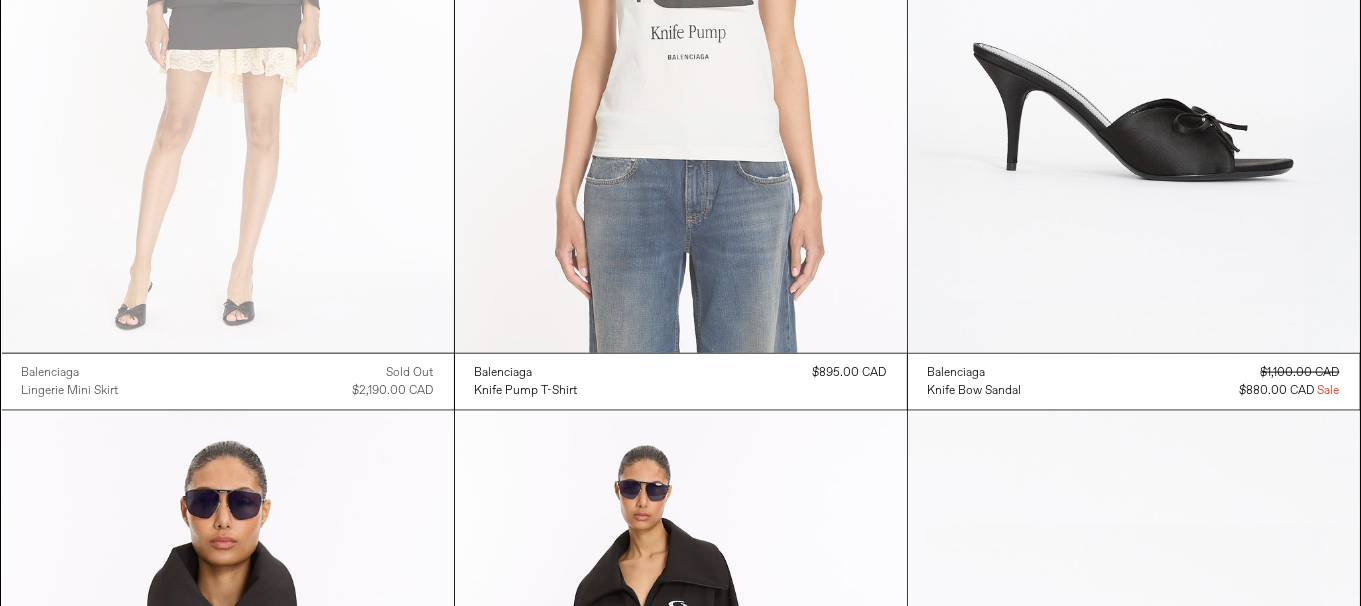 click at bounding box center [681, 14] 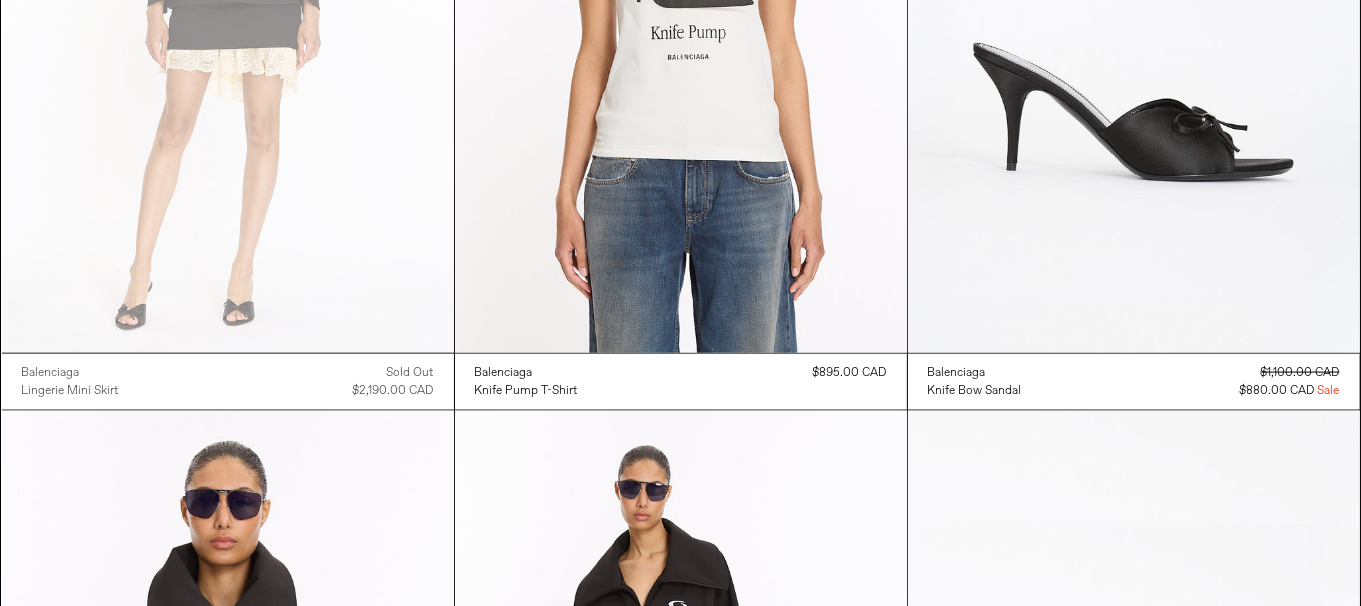 scroll, scrollTop: 3180, scrollLeft: 0, axis: vertical 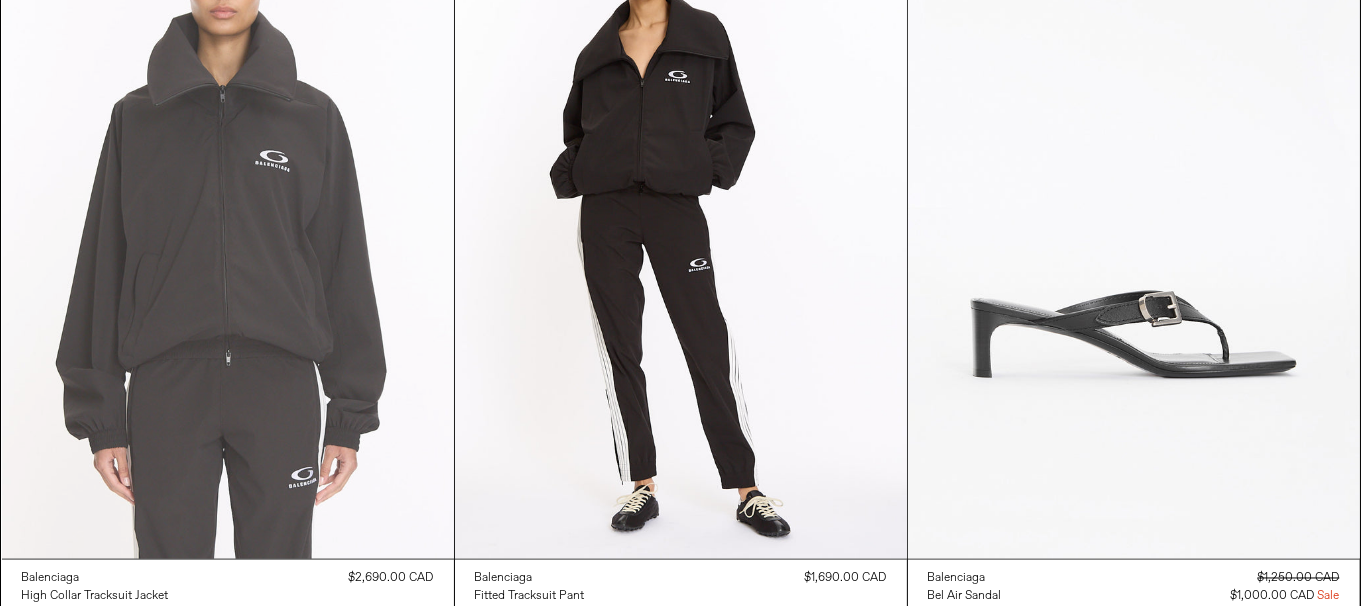 click at bounding box center (228, 220) 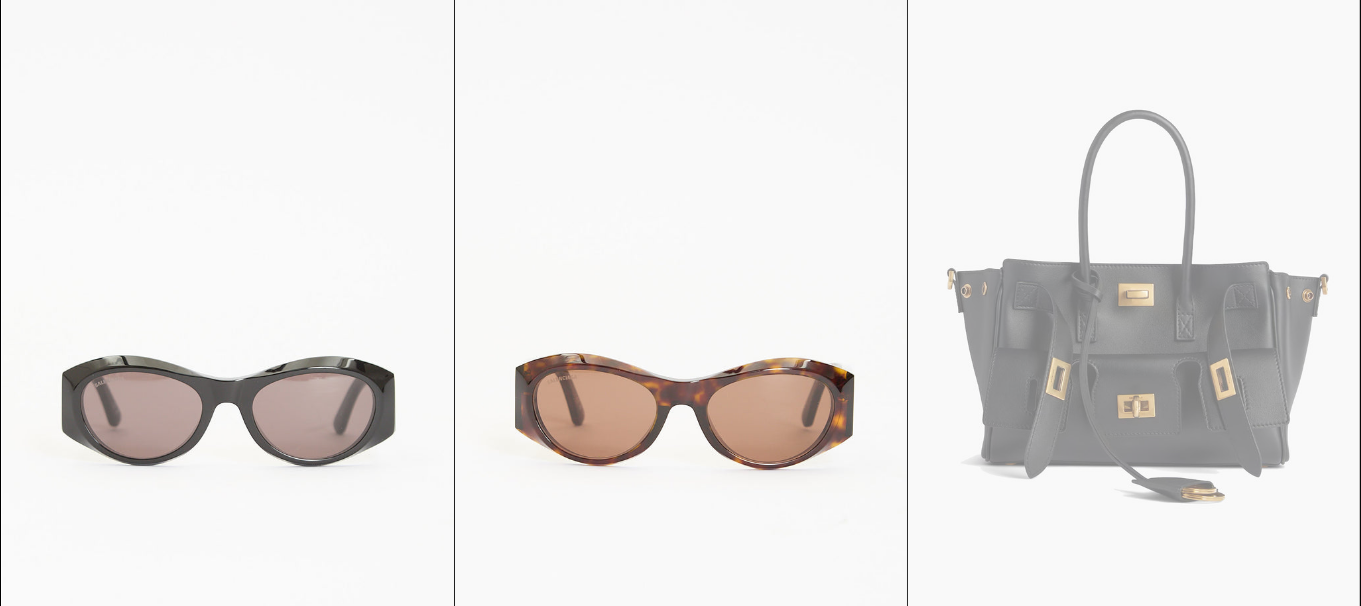 scroll, scrollTop: 5300, scrollLeft: 0, axis: vertical 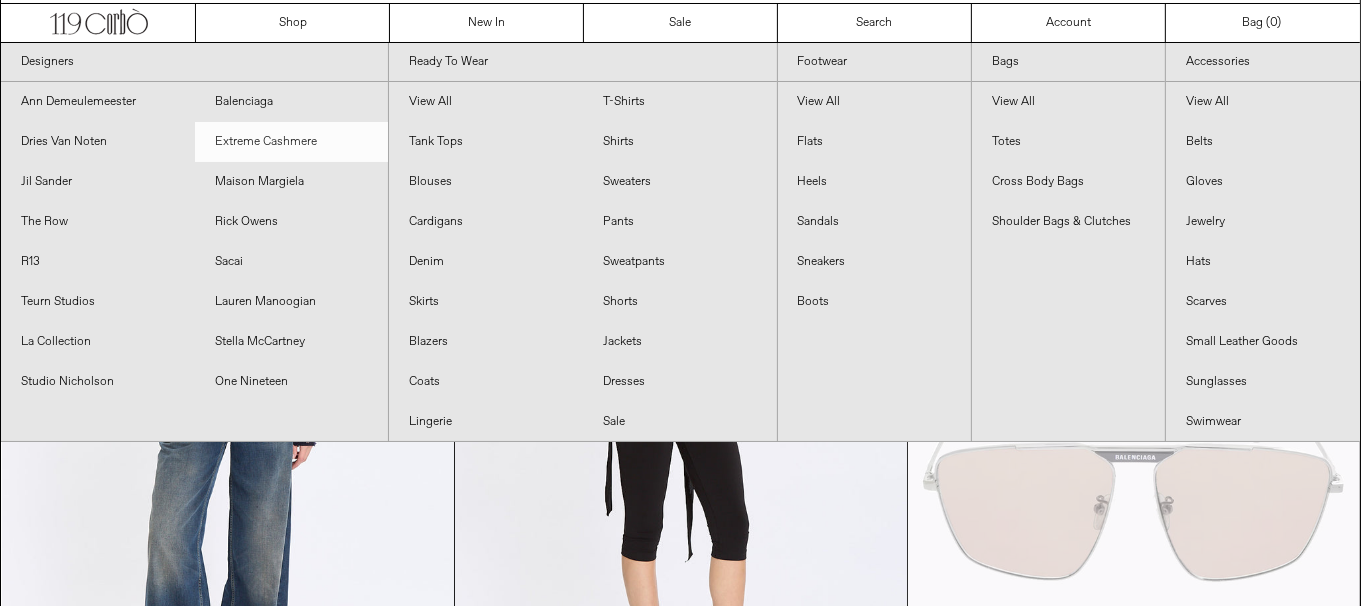 click on "Extreme Cashmere" at bounding box center [292, 142] 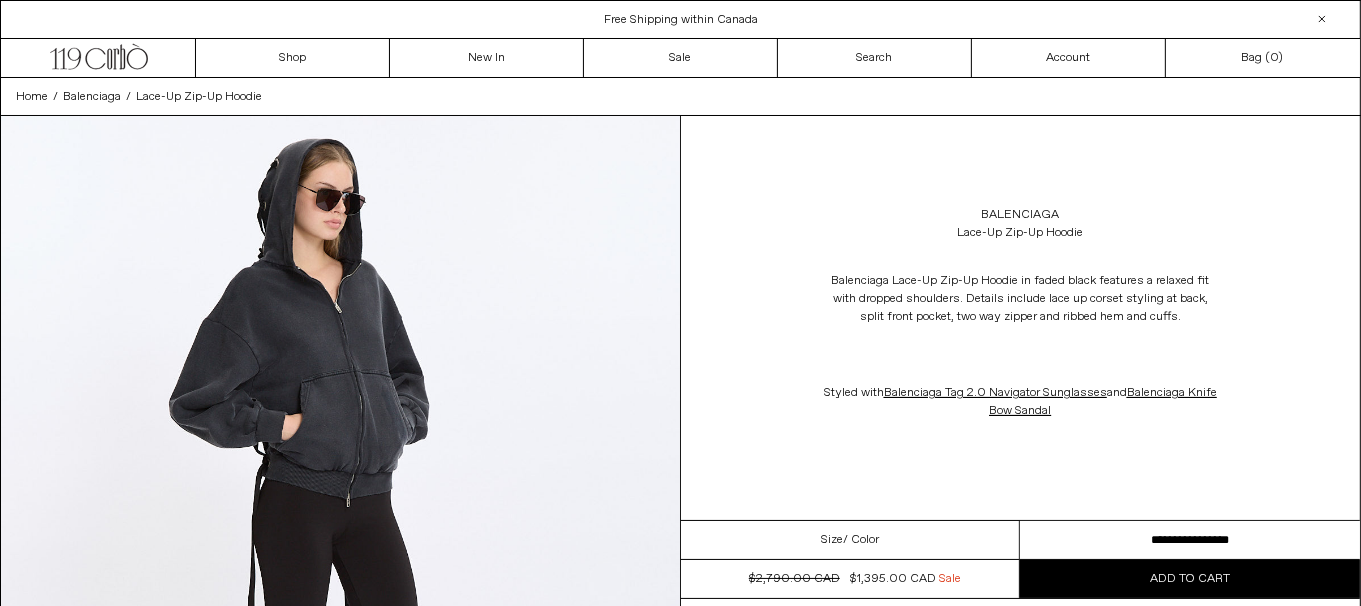 scroll, scrollTop: 0, scrollLeft: 0, axis: both 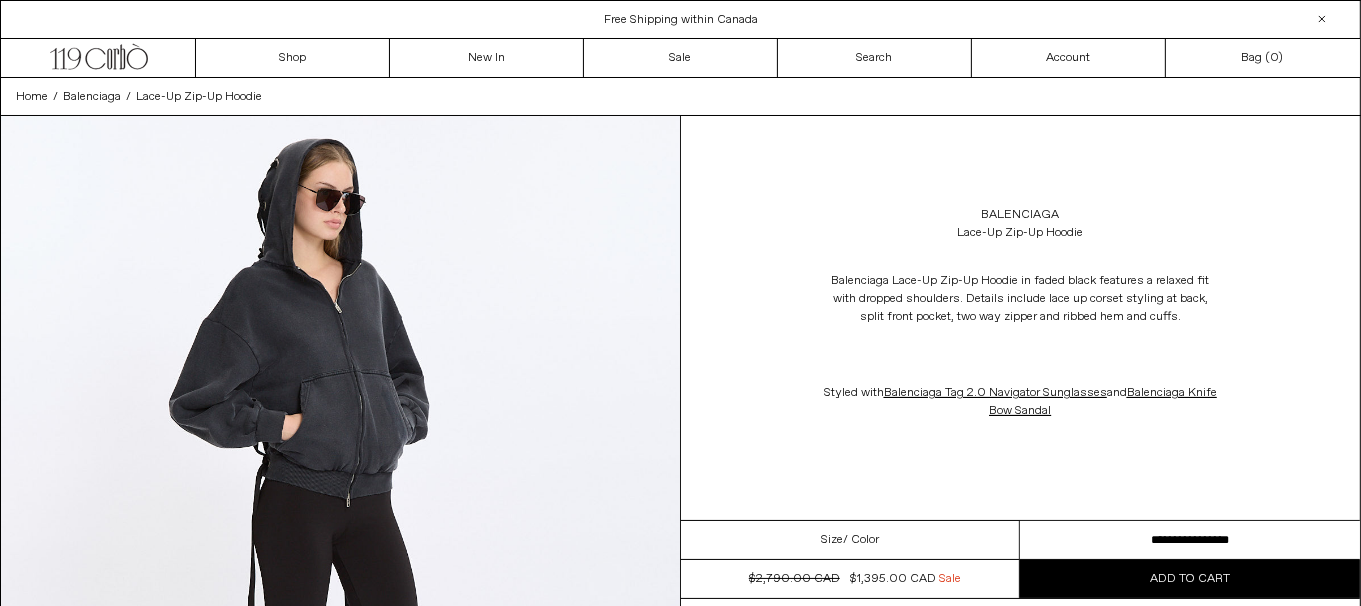 click on "**********" at bounding box center [1190, 540] 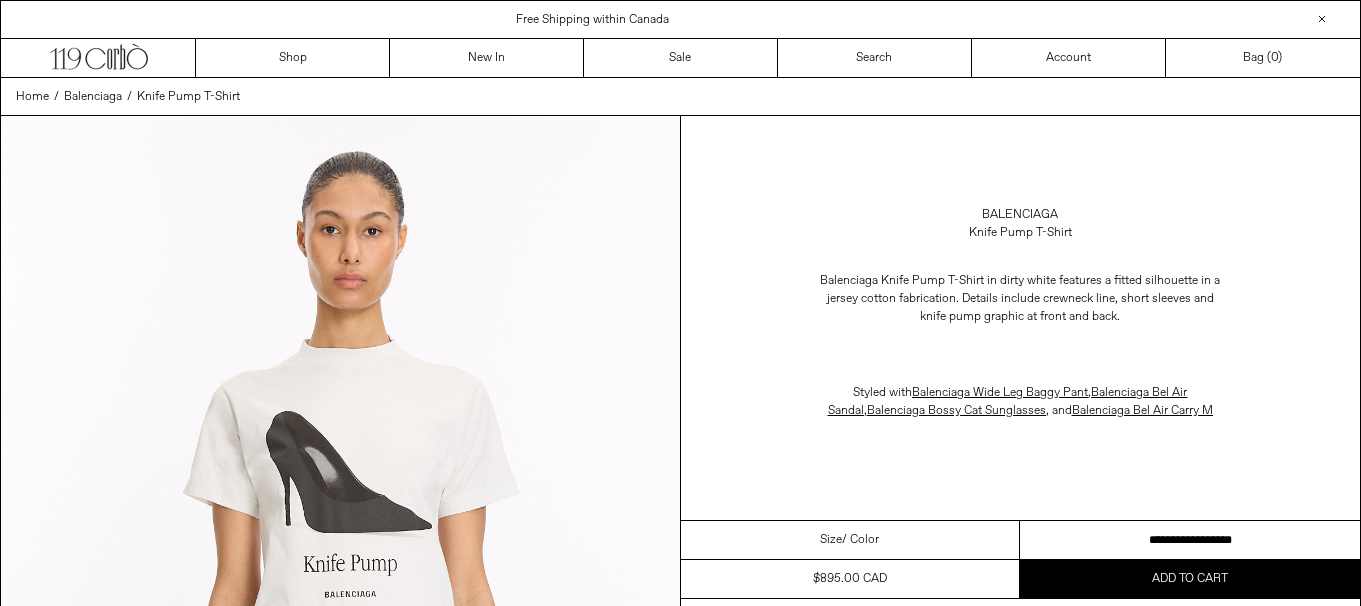 scroll, scrollTop: 0, scrollLeft: 0, axis: both 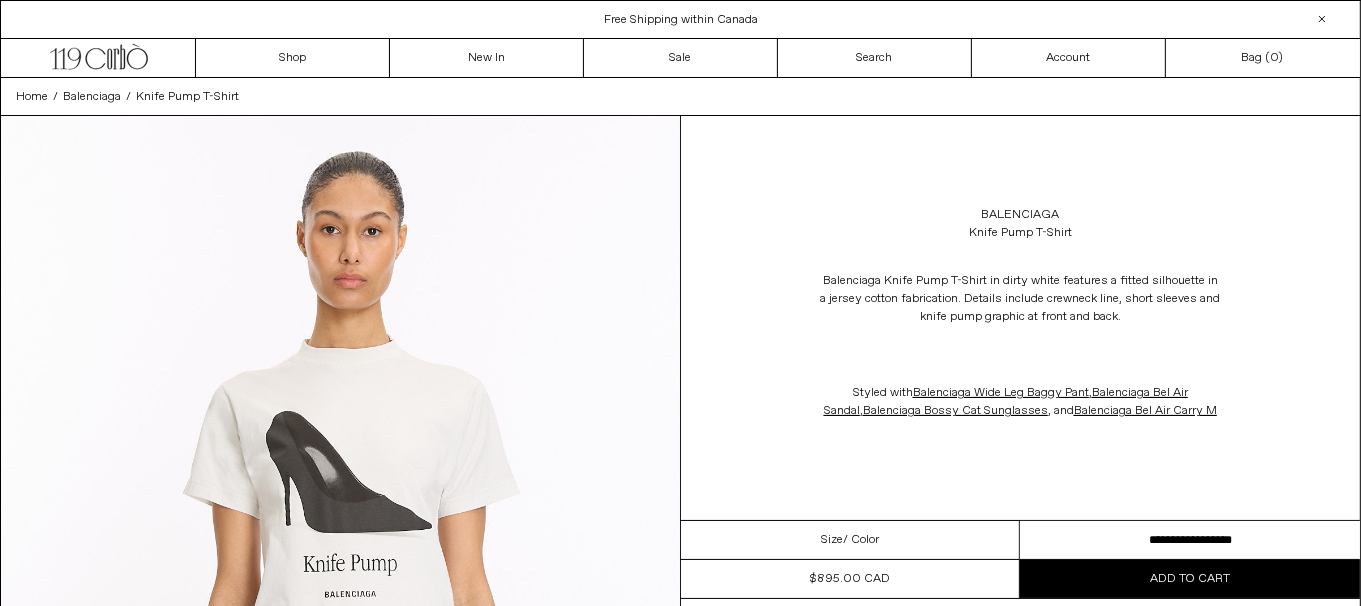 click on "**********" at bounding box center [1190, 540] 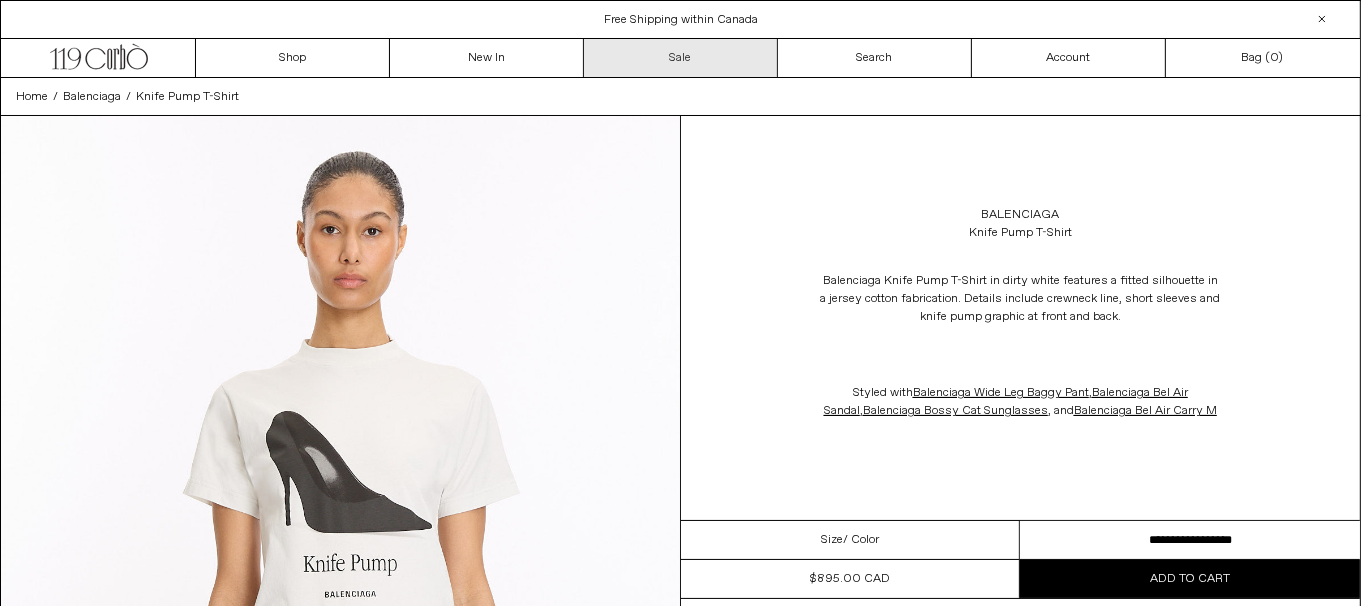 scroll, scrollTop: 0, scrollLeft: 0, axis: both 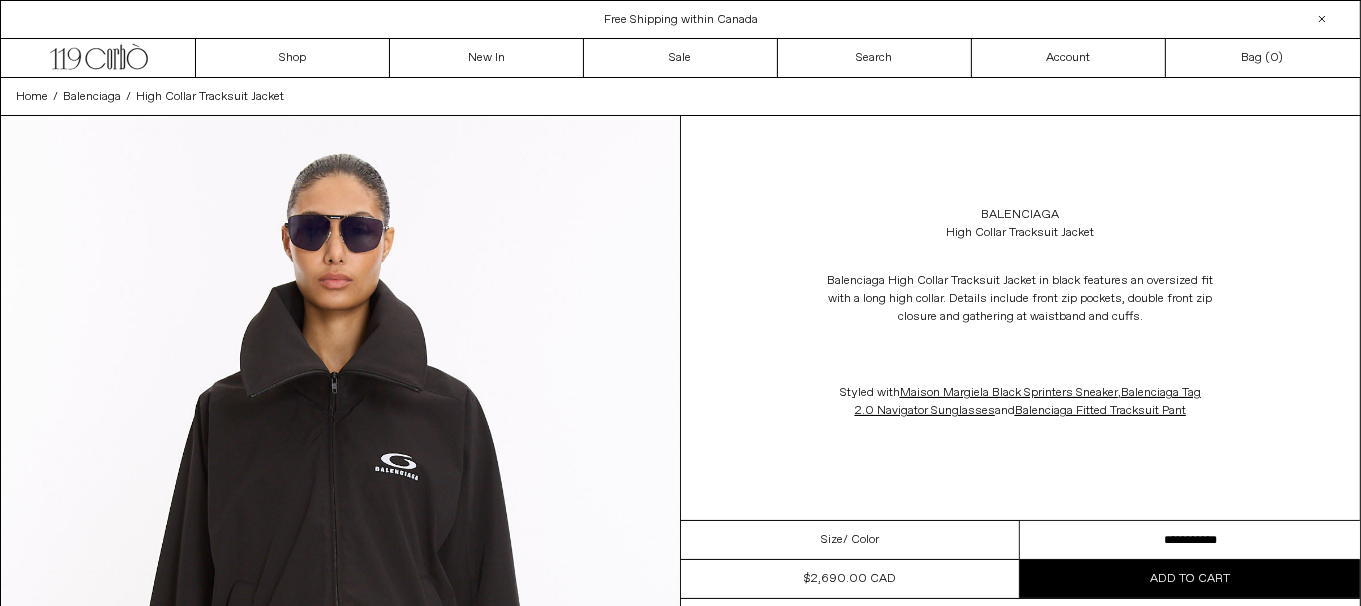 click on "**********" at bounding box center [1190, 540] 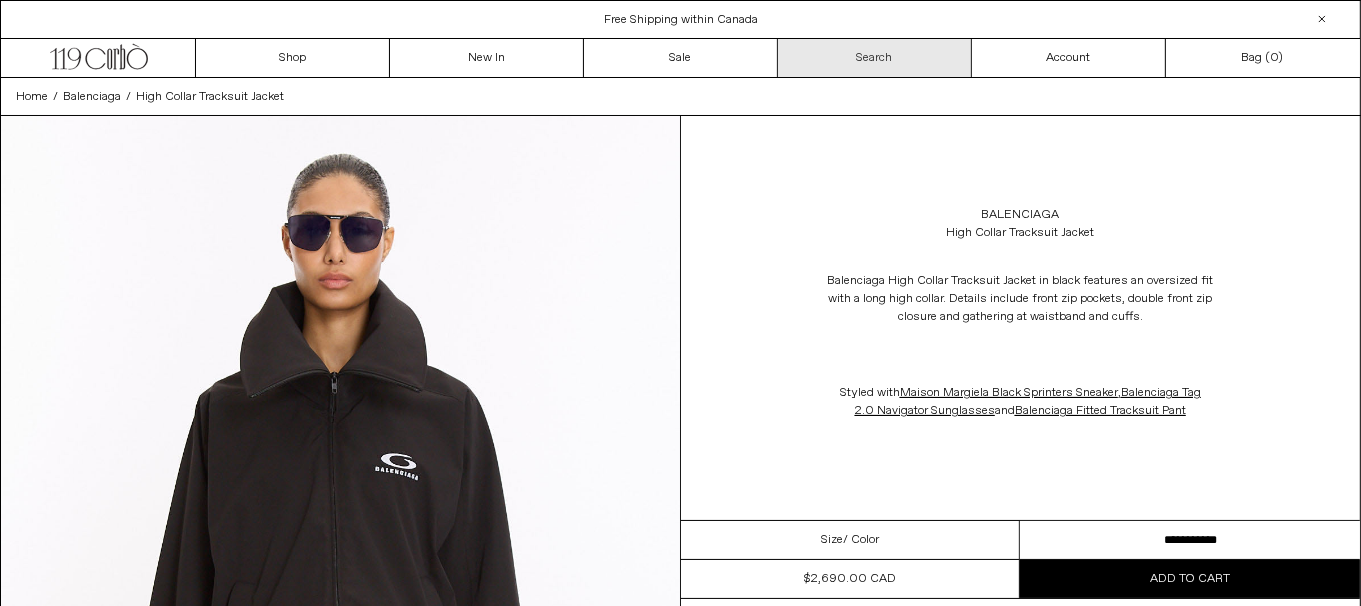 scroll, scrollTop: 0, scrollLeft: 0, axis: both 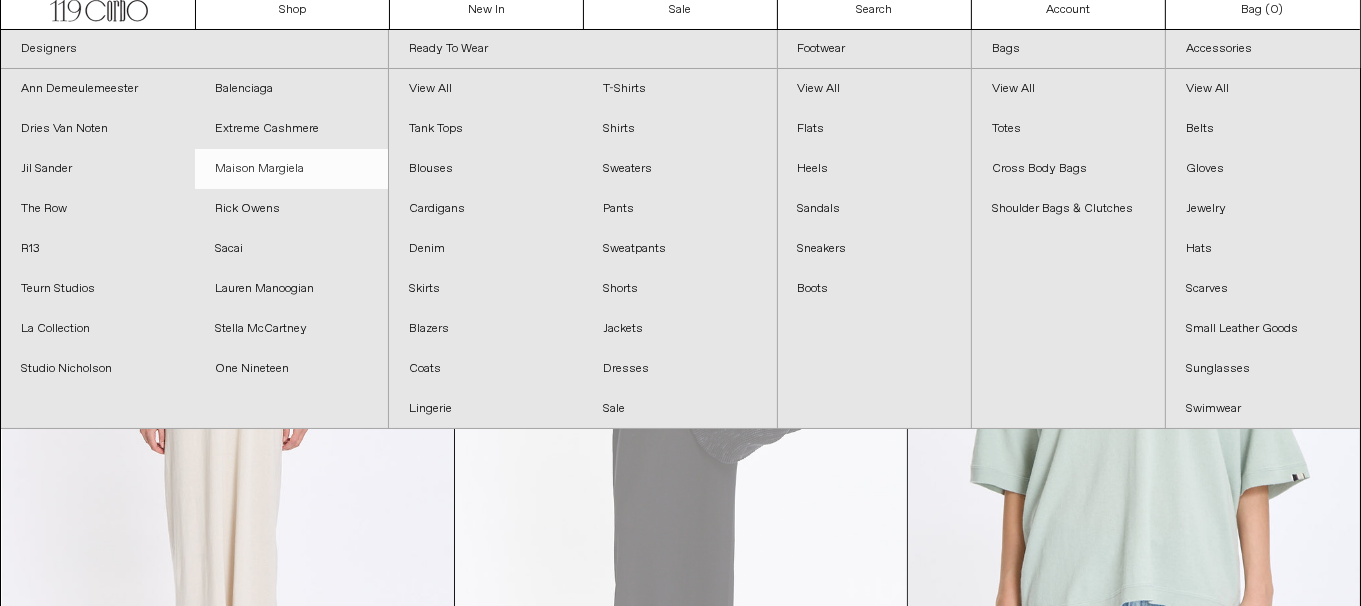 click on "Maison Margiela" at bounding box center [292, 169] 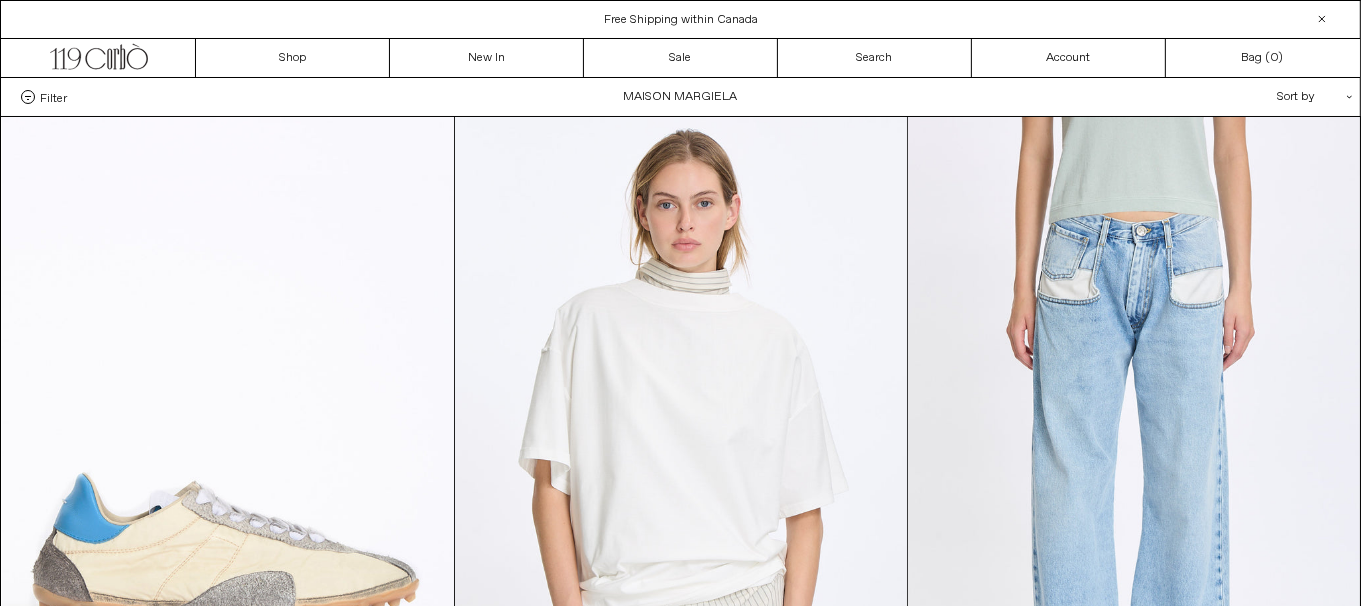scroll, scrollTop: 0, scrollLeft: 0, axis: both 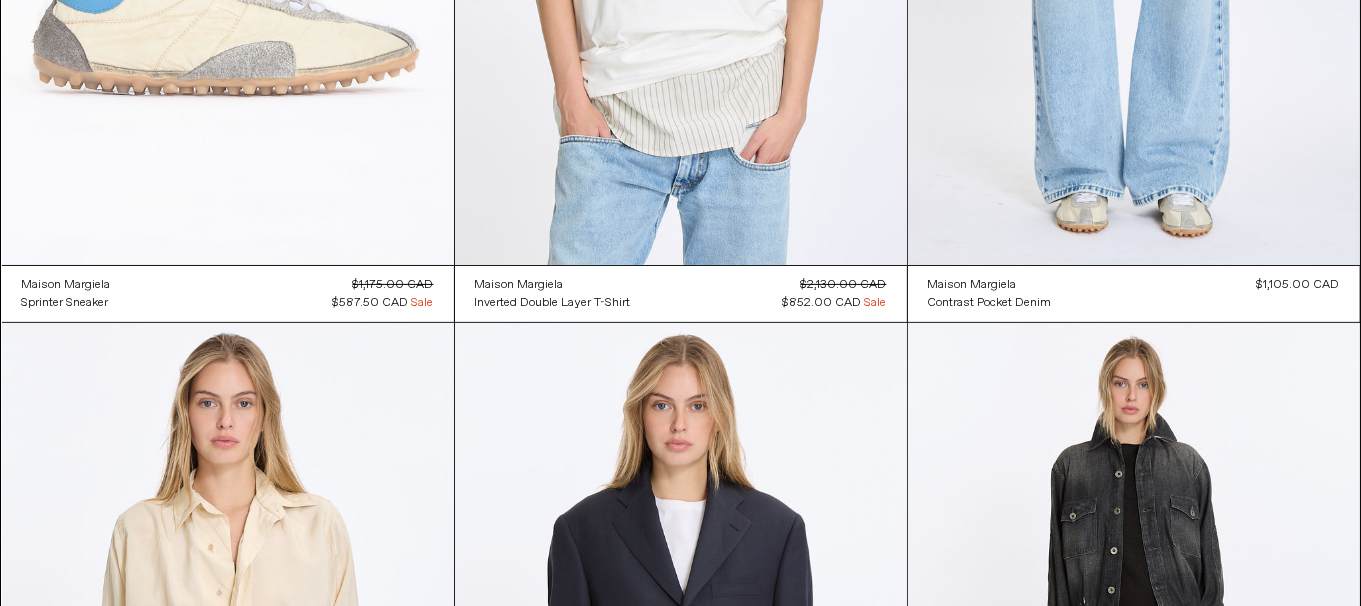 click at bounding box center [228, -74] 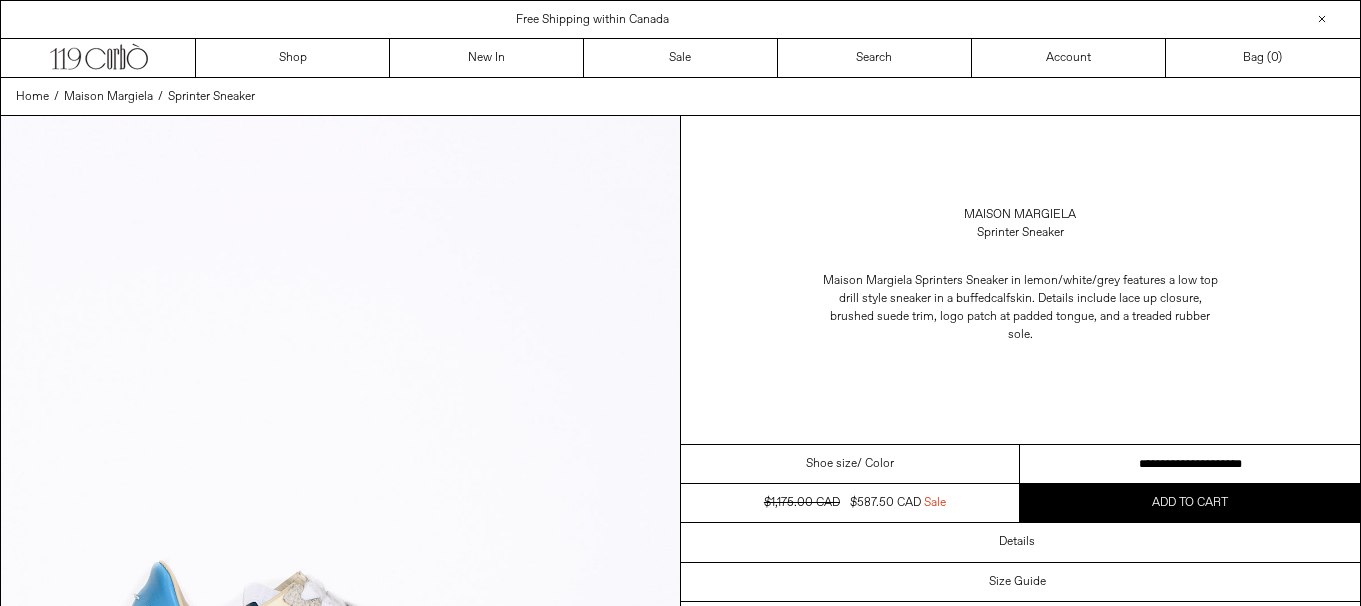 scroll, scrollTop: 0, scrollLeft: 0, axis: both 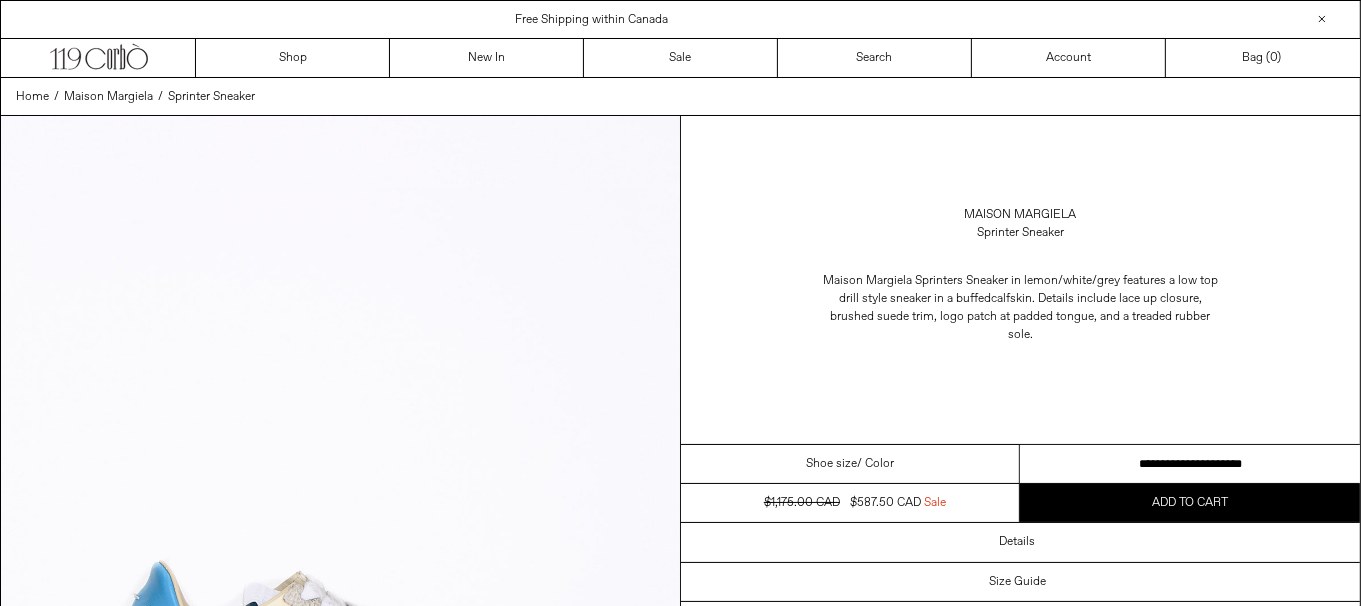 click on "**********" at bounding box center (1190, 464) 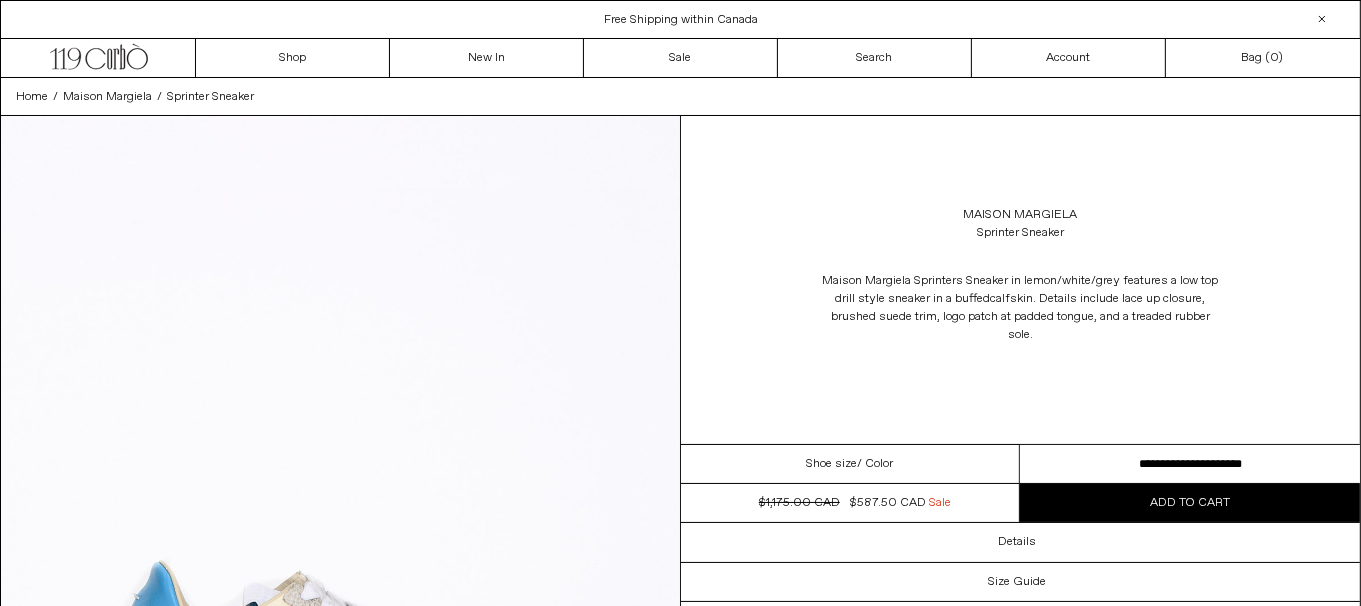scroll, scrollTop: 0, scrollLeft: 0, axis: both 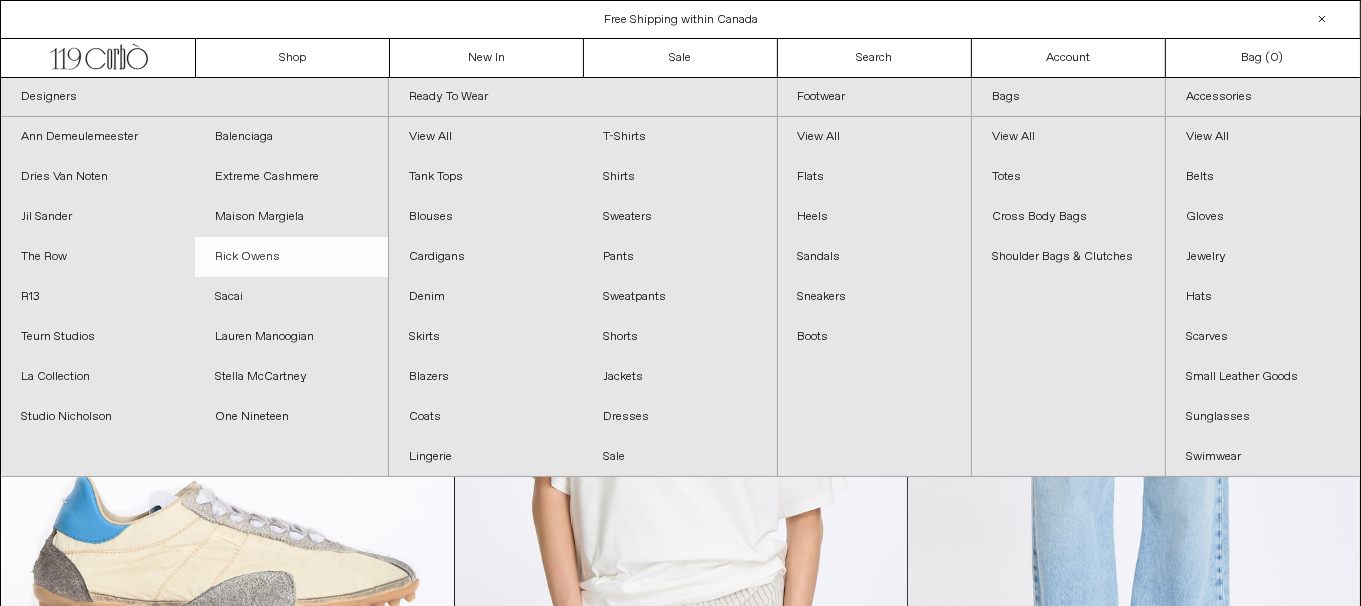 click on "Rick Owens" at bounding box center (292, 257) 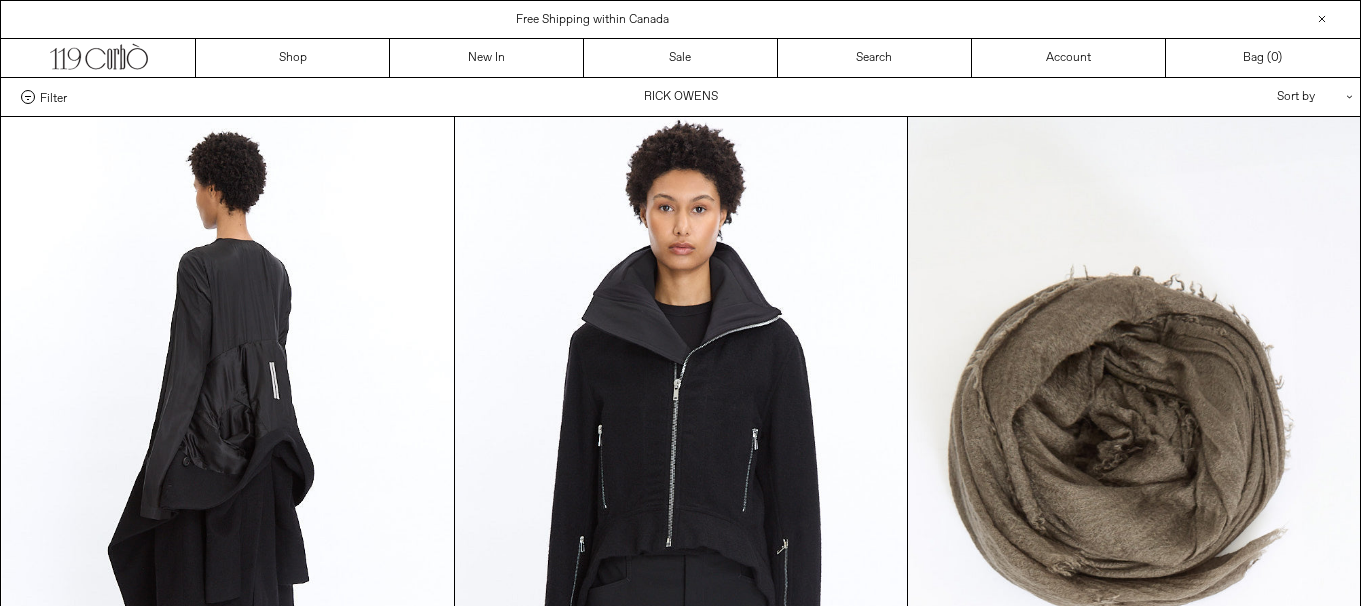 scroll, scrollTop: 0, scrollLeft: 0, axis: both 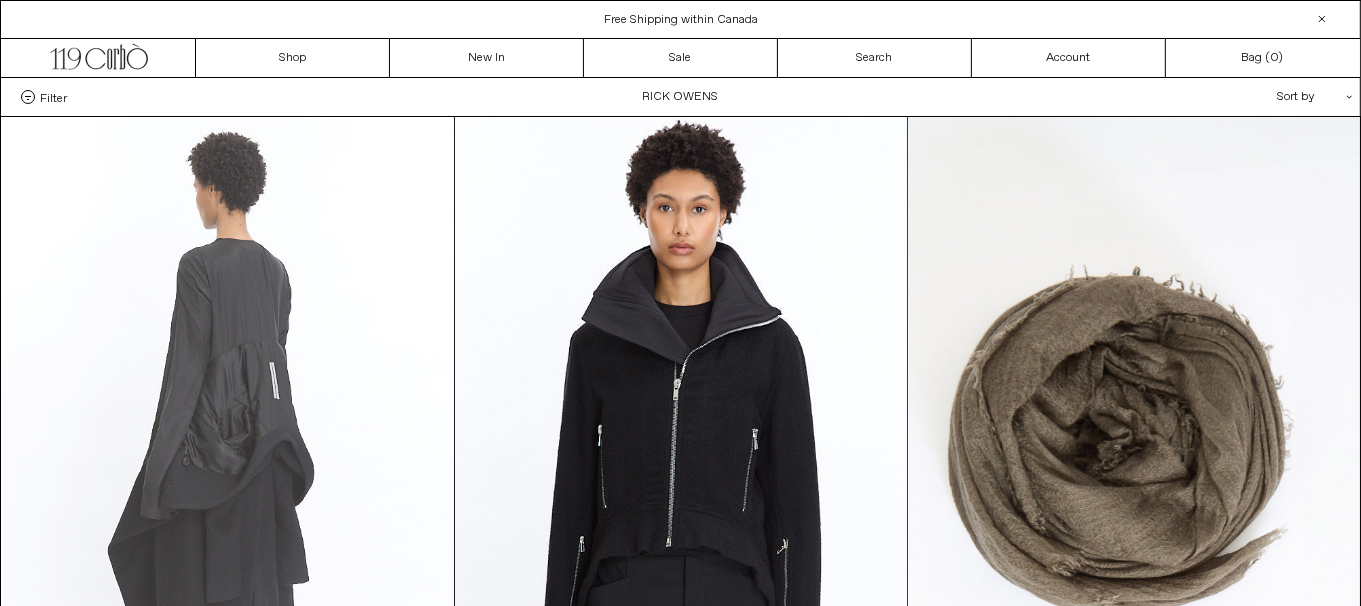 click at bounding box center (228, 456) 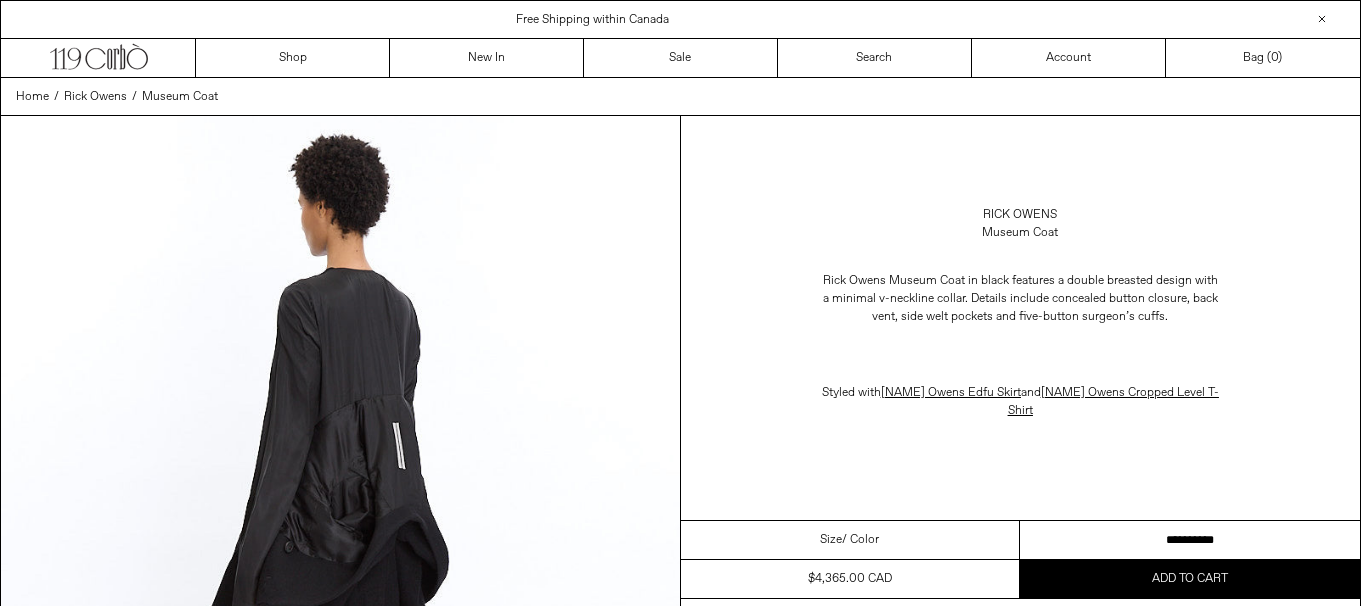 scroll, scrollTop: 0, scrollLeft: 0, axis: both 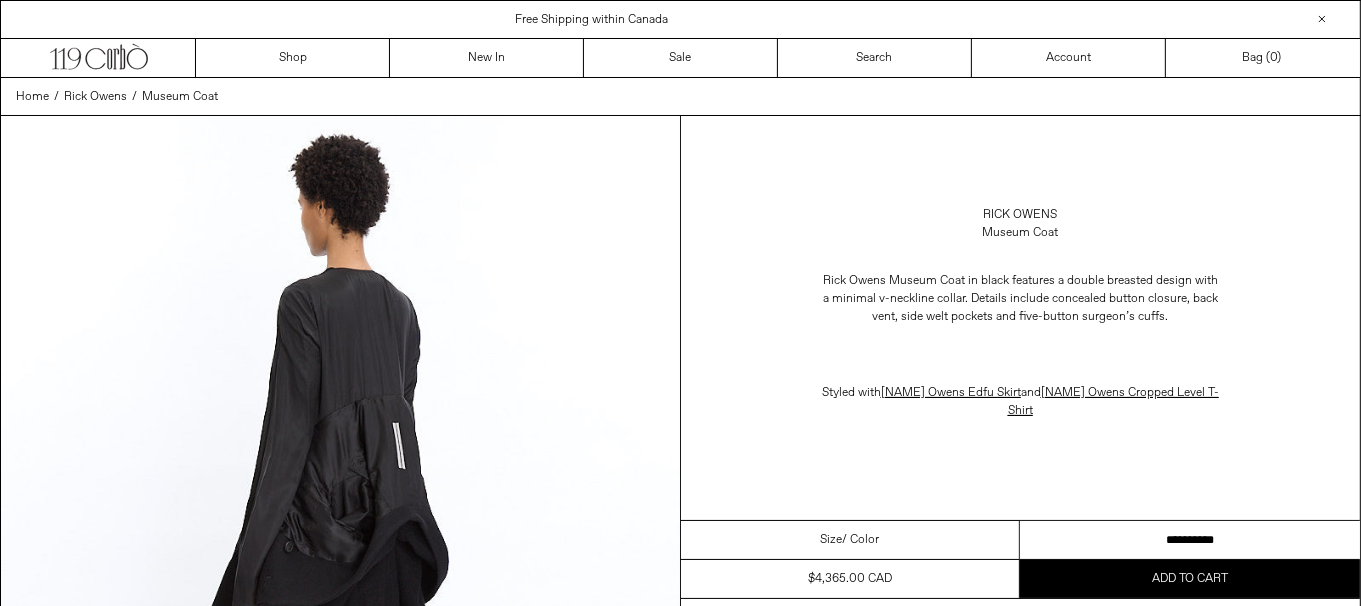 click on "**********" at bounding box center (1190, 540) 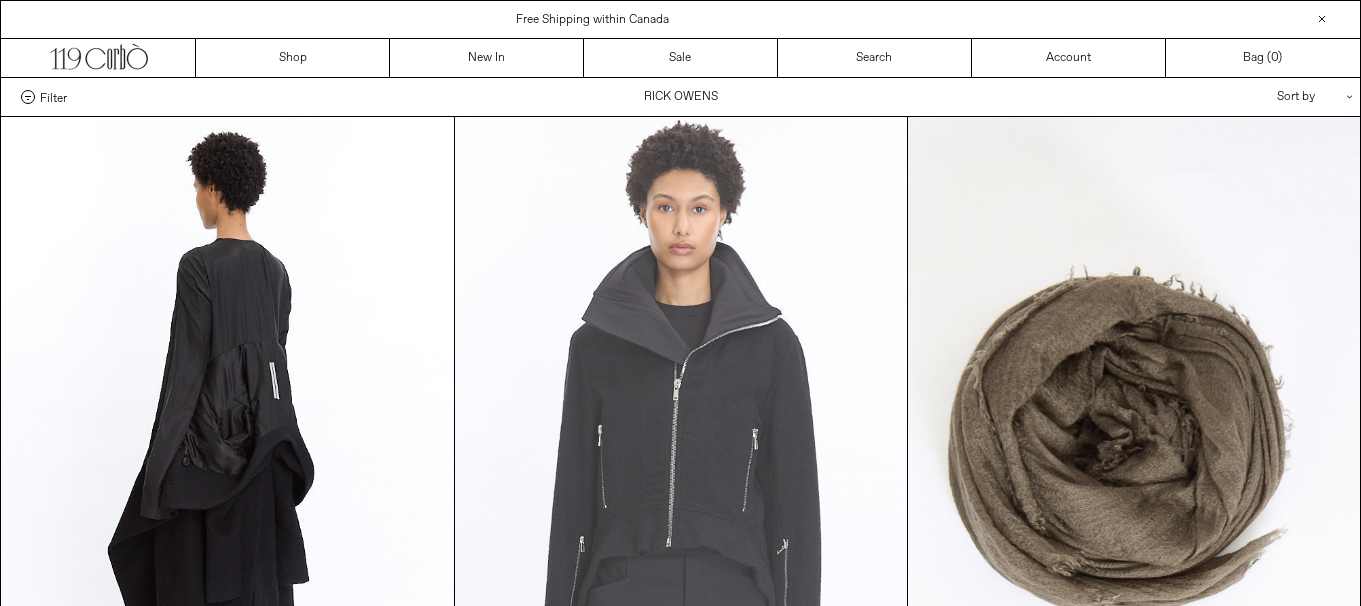 scroll, scrollTop: 0, scrollLeft: 0, axis: both 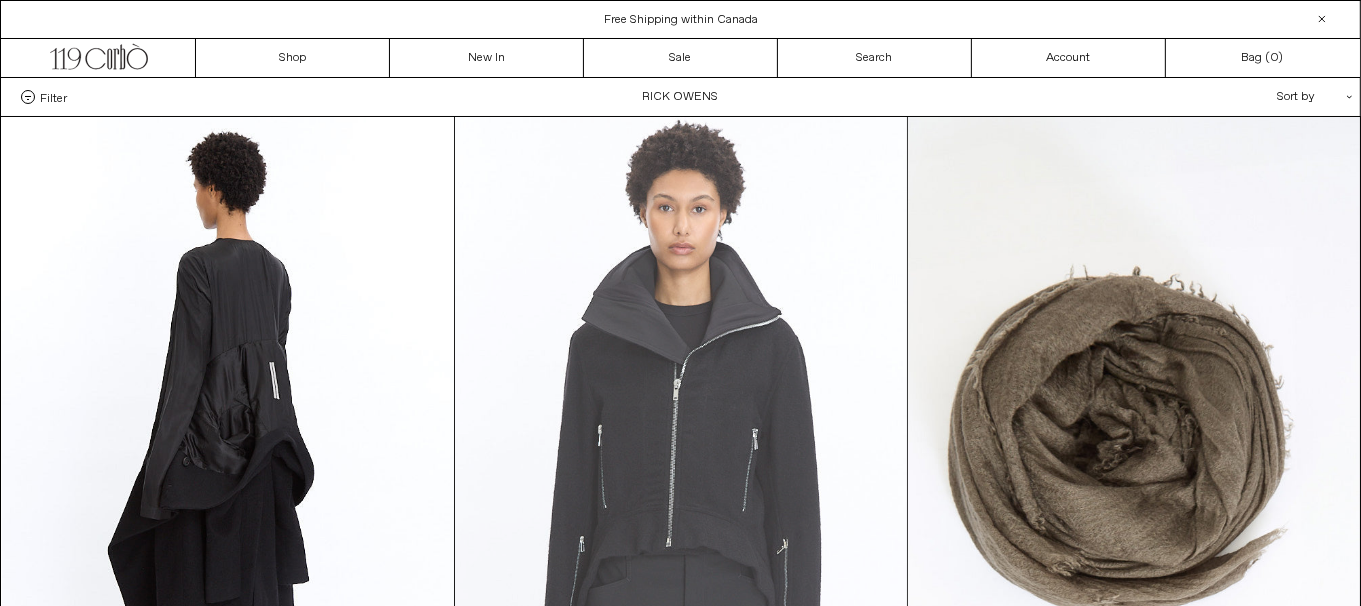 click at bounding box center [681, 456] 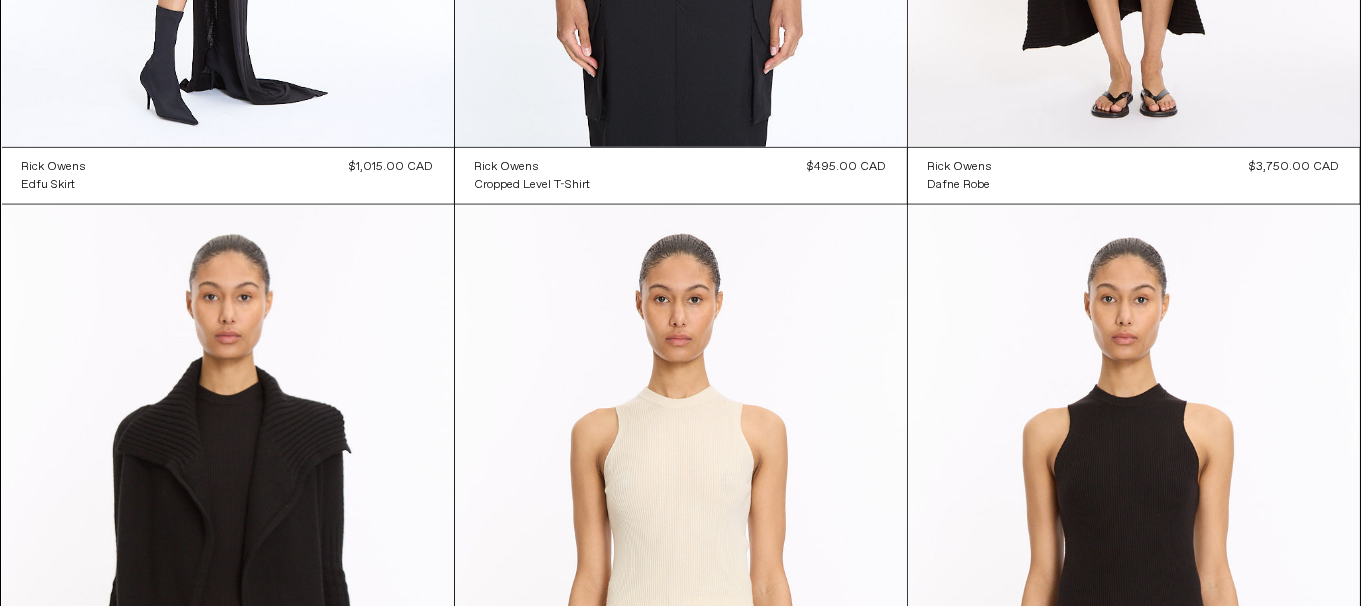 scroll, scrollTop: 2650, scrollLeft: 0, axis: vertical 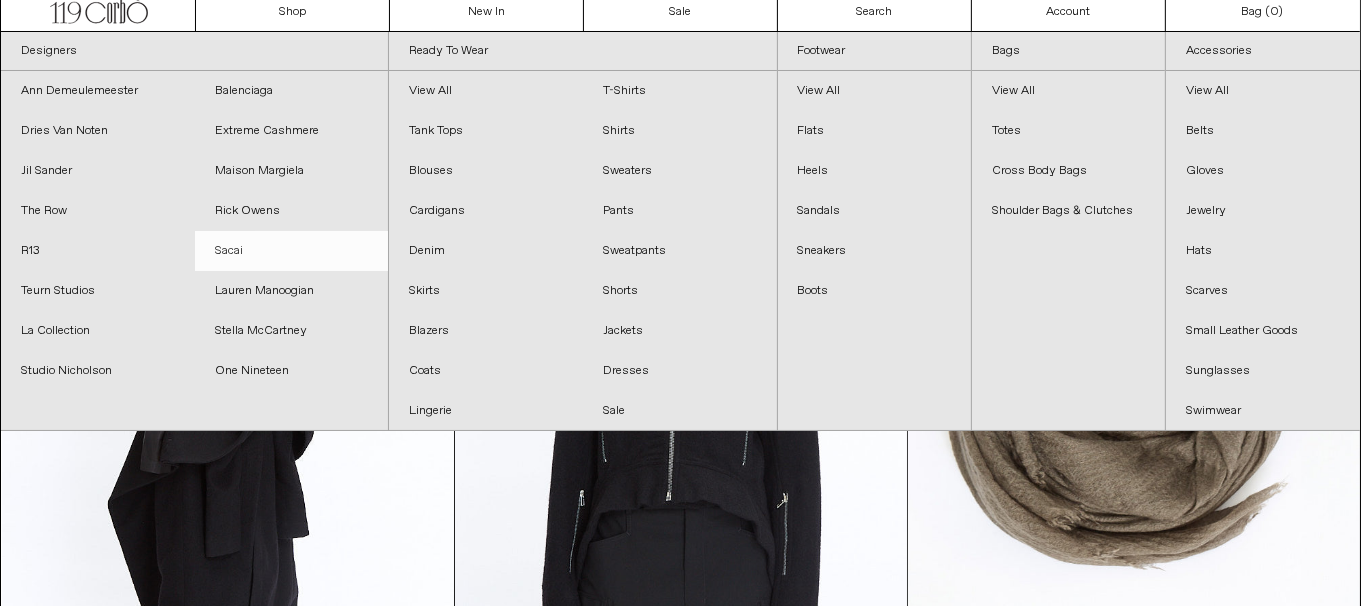 click on "Sacai" at bounding box center (292, 251) 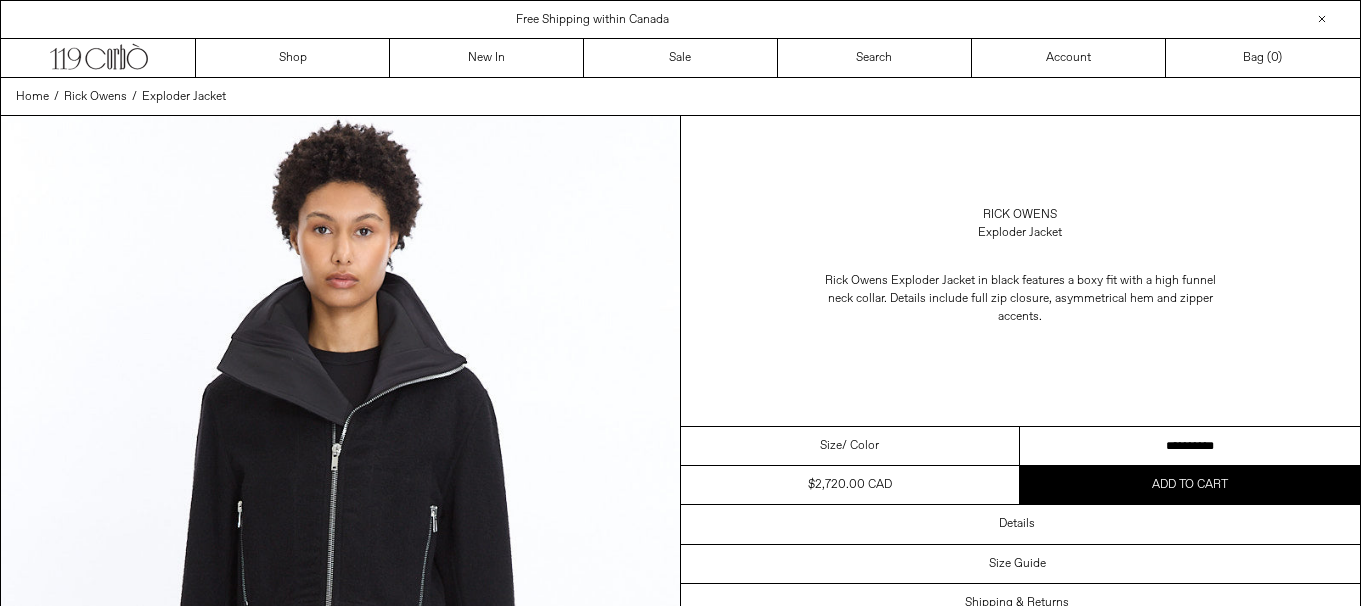 scroll, scrollTop: 0, scrollLeft: 0, axis: both 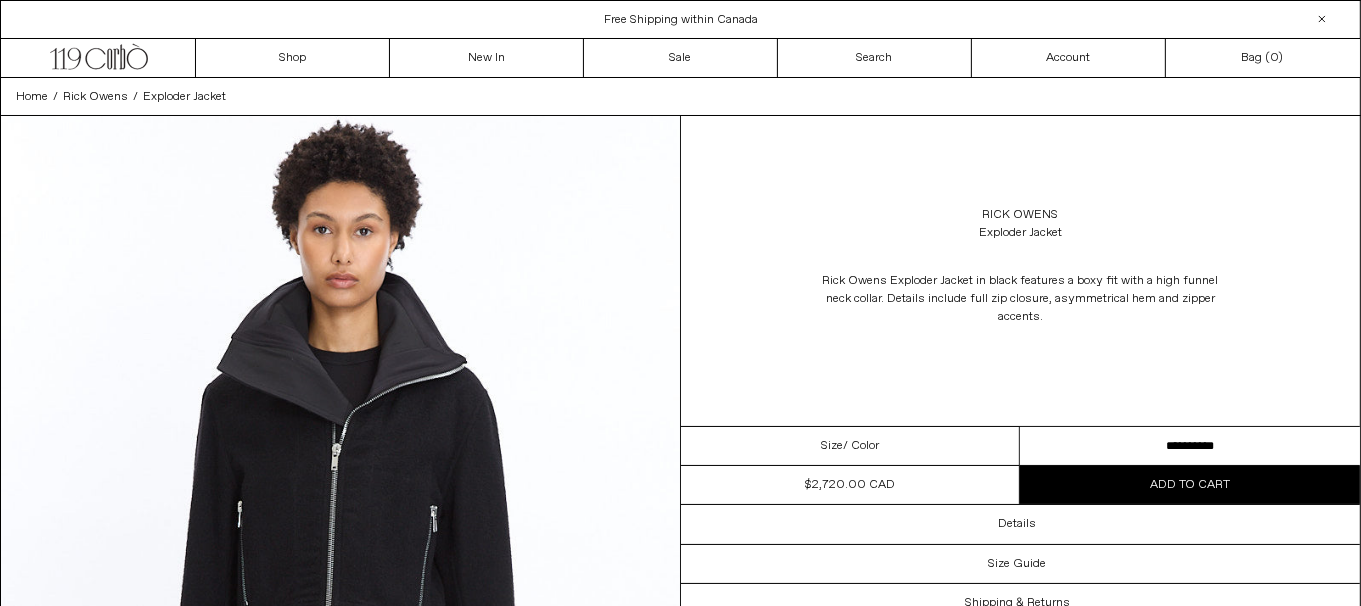 click on "**********" at bounding box center [1190, 446] 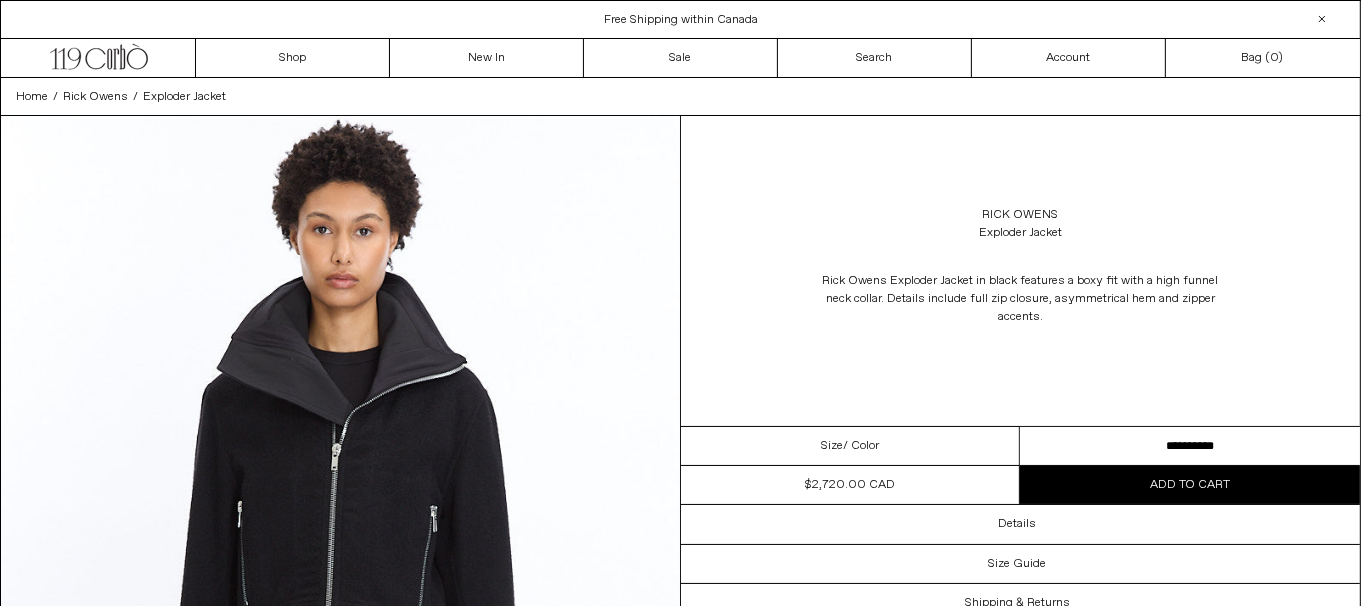 scroll, scrollTop: 0, scrollLeft: 0, axis: both 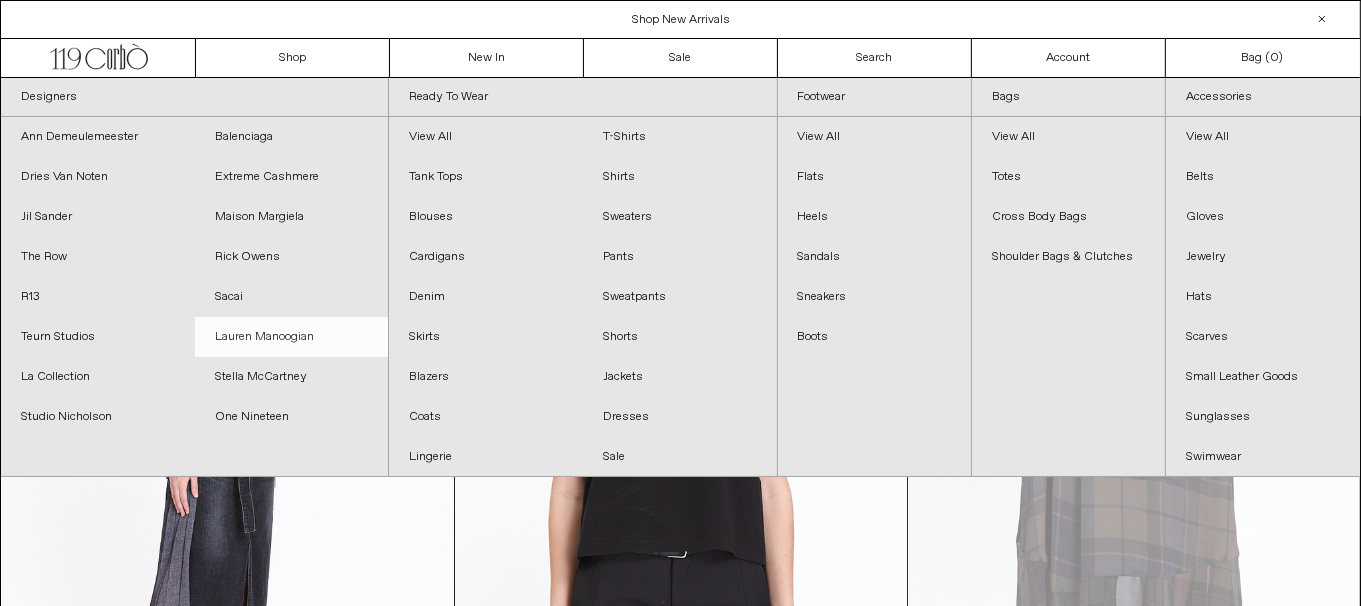 click on "Lauren Manoogian" at bounding box center [292, 337] 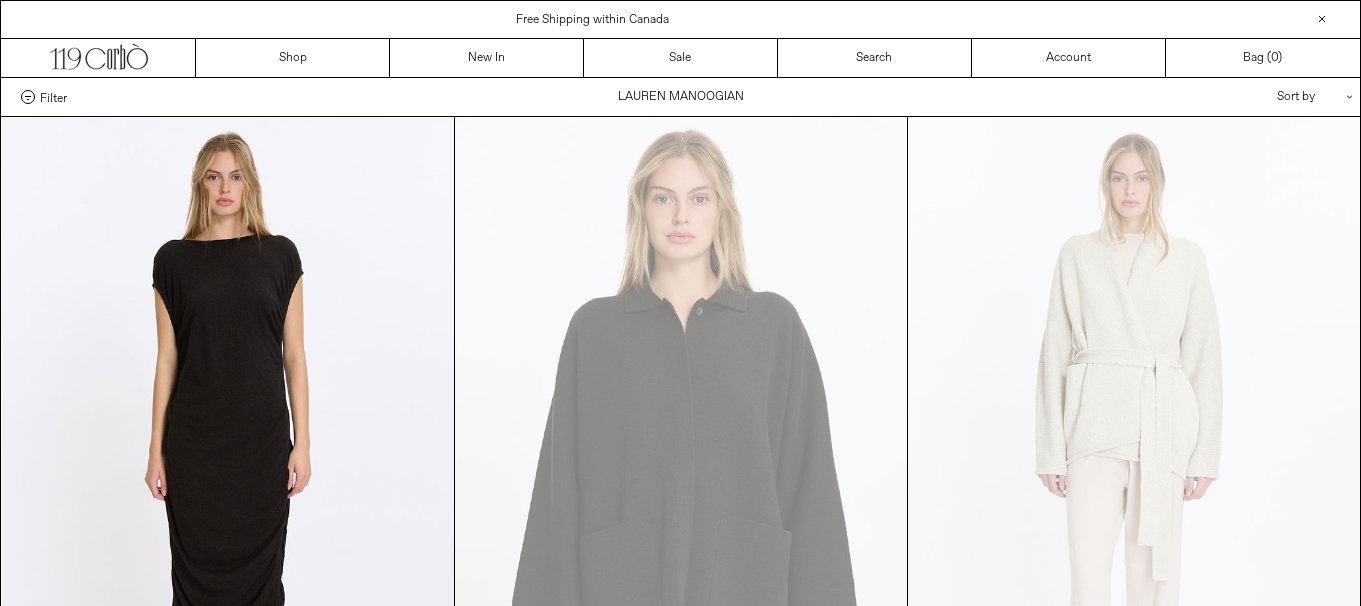 scroll, scrollTop: 0, scrollLeft: 0, axis: both 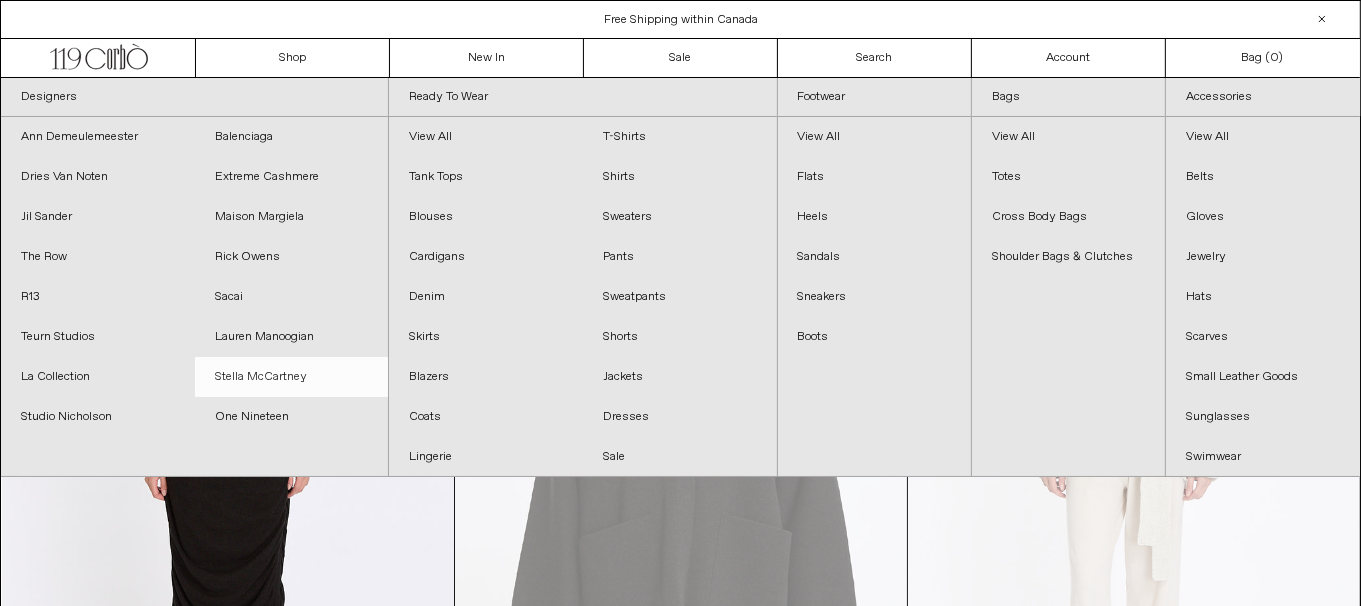 click on "Stella McCartney" at bounding box center (292, 377) 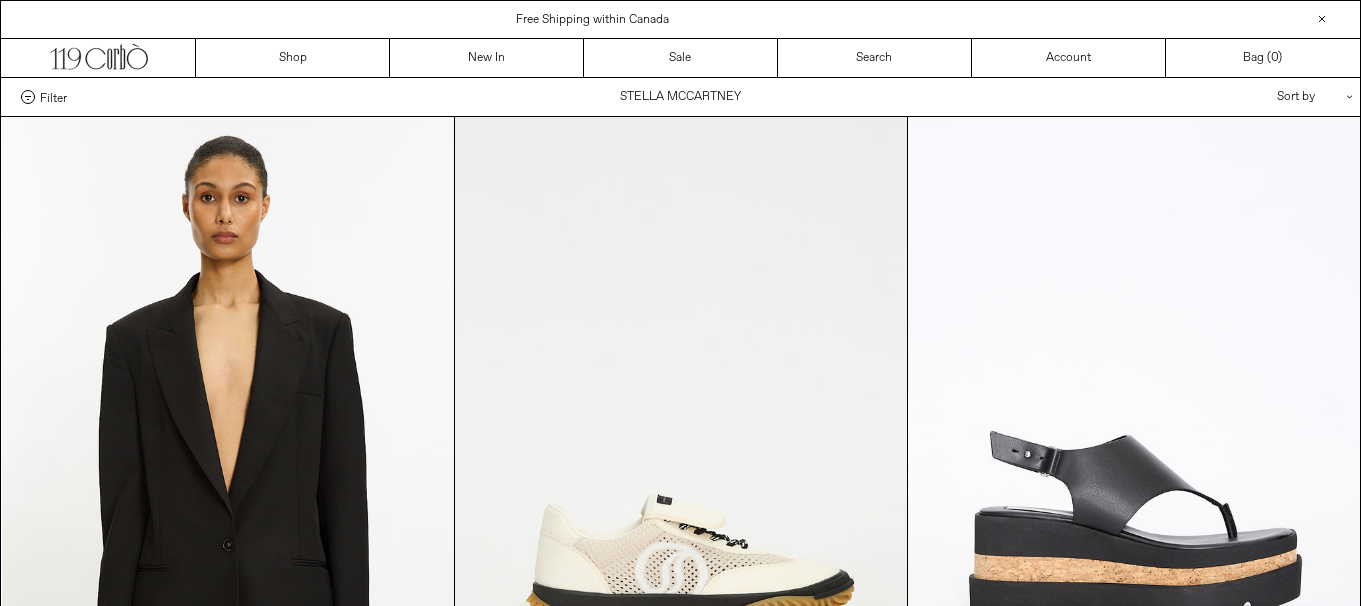 scroll, scrollTop: 0, scrollLeft: 0, axis: both 